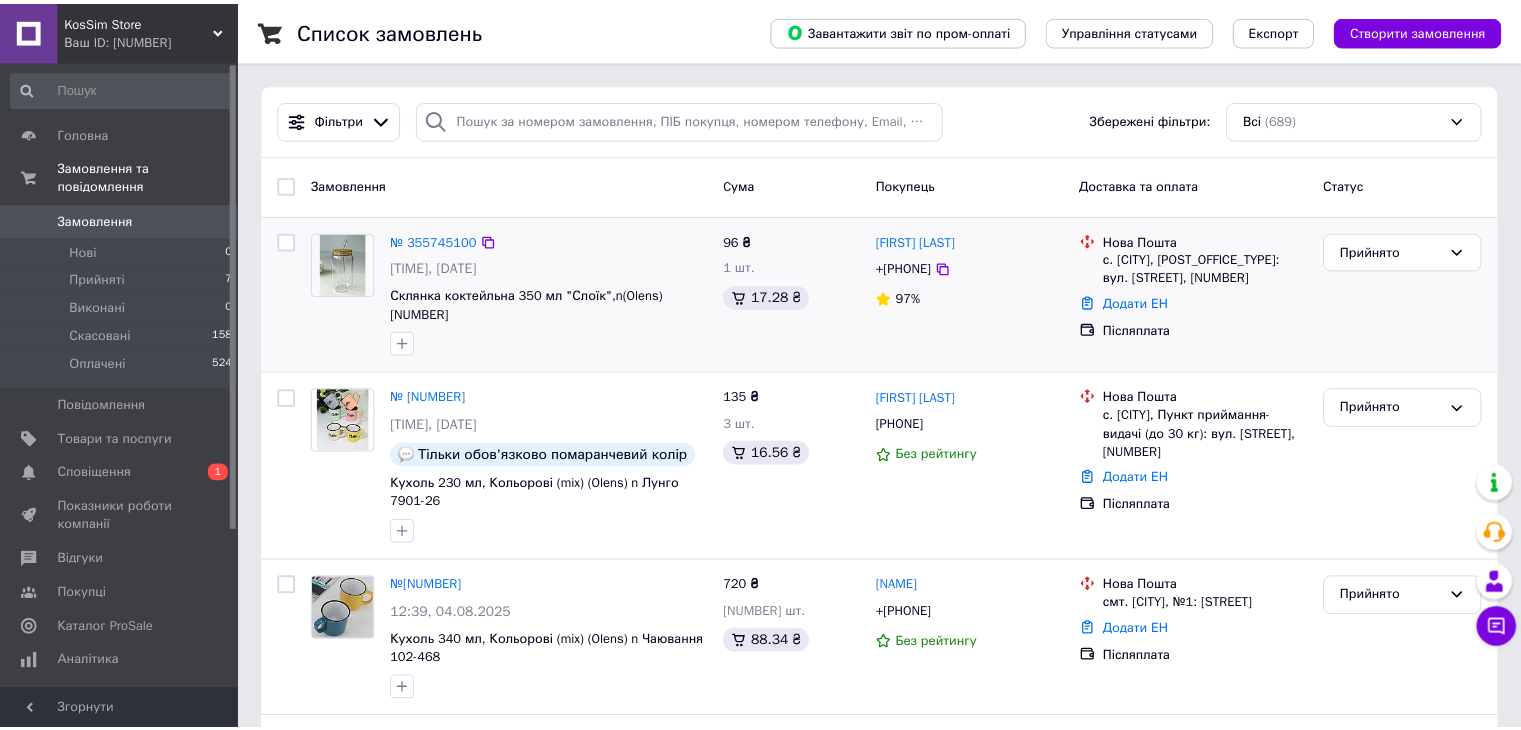 scroll, scrollTop: 0, scrollLeft: 0, axis: both 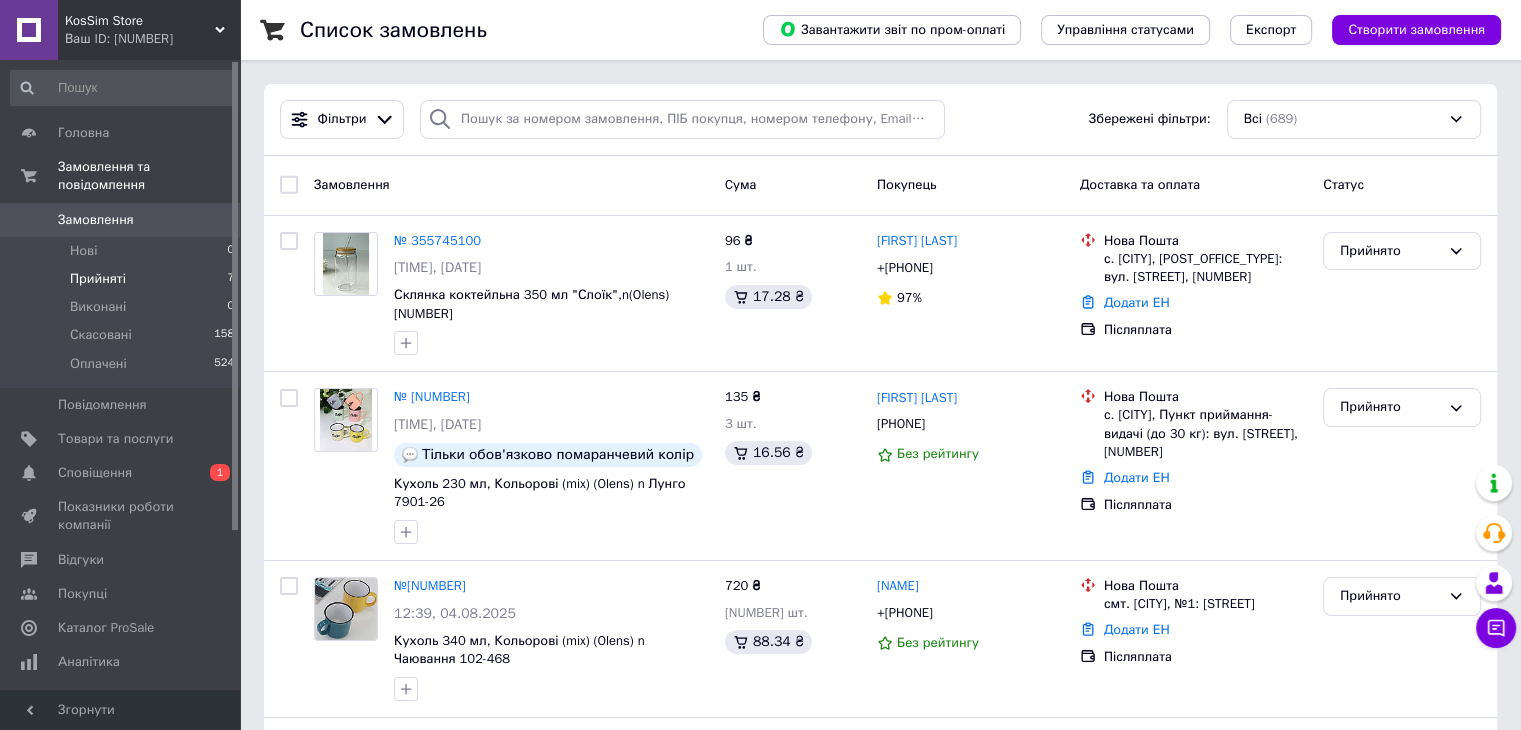 click on "Прийняті" at bounding box center [98, 279] 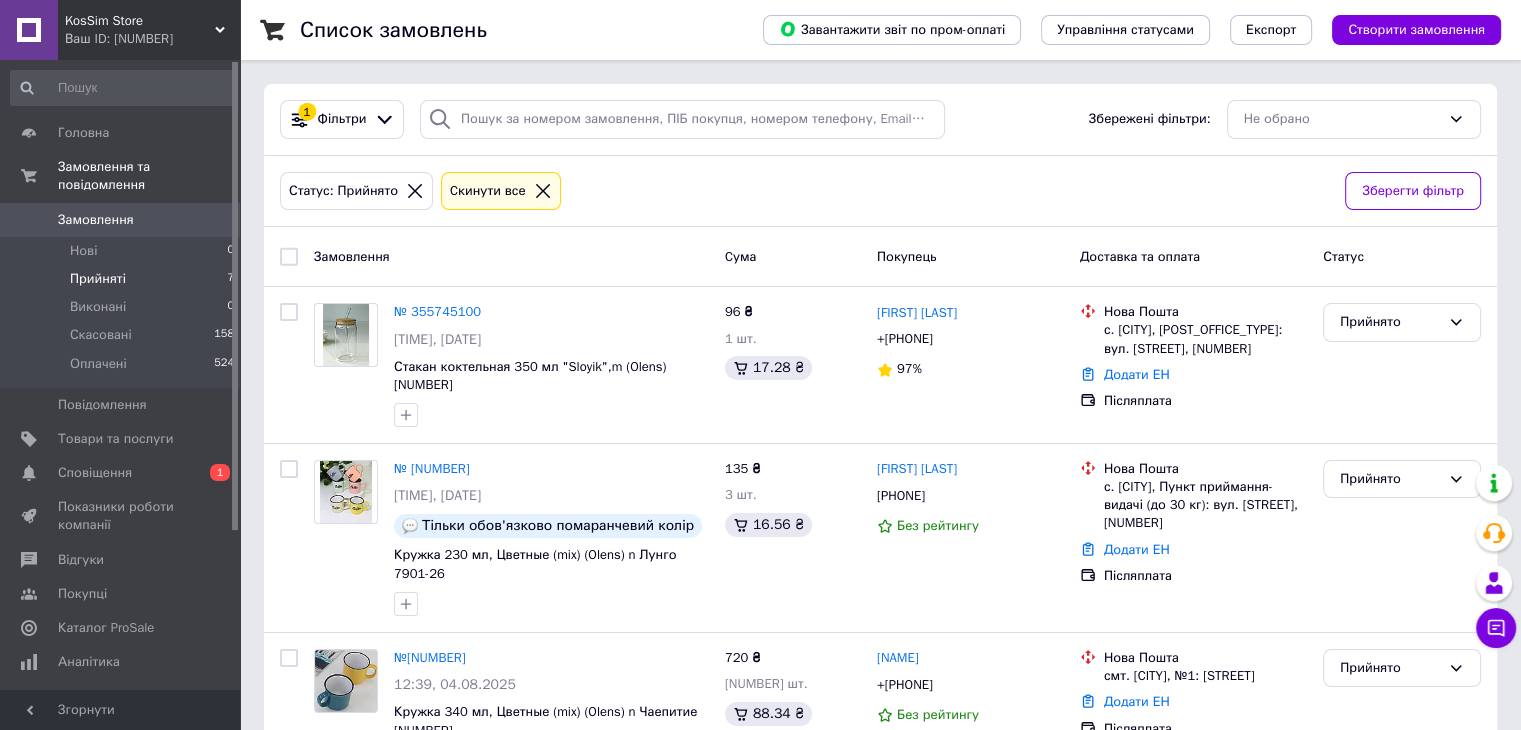 click on "Прийняті" at bounding box center [98, 279] 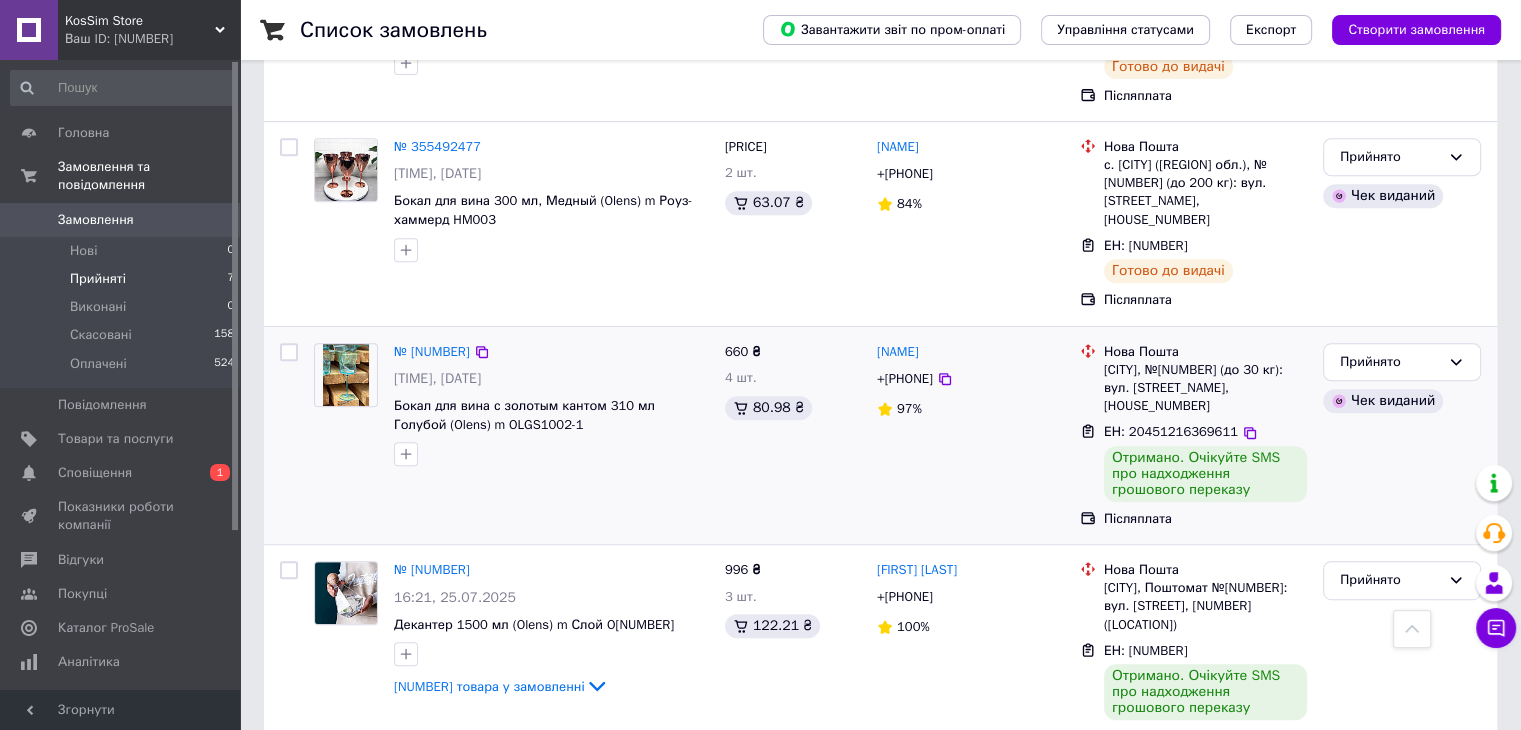 scroll, scrollTop: 856, scrollLeft: 0, axis: vertical 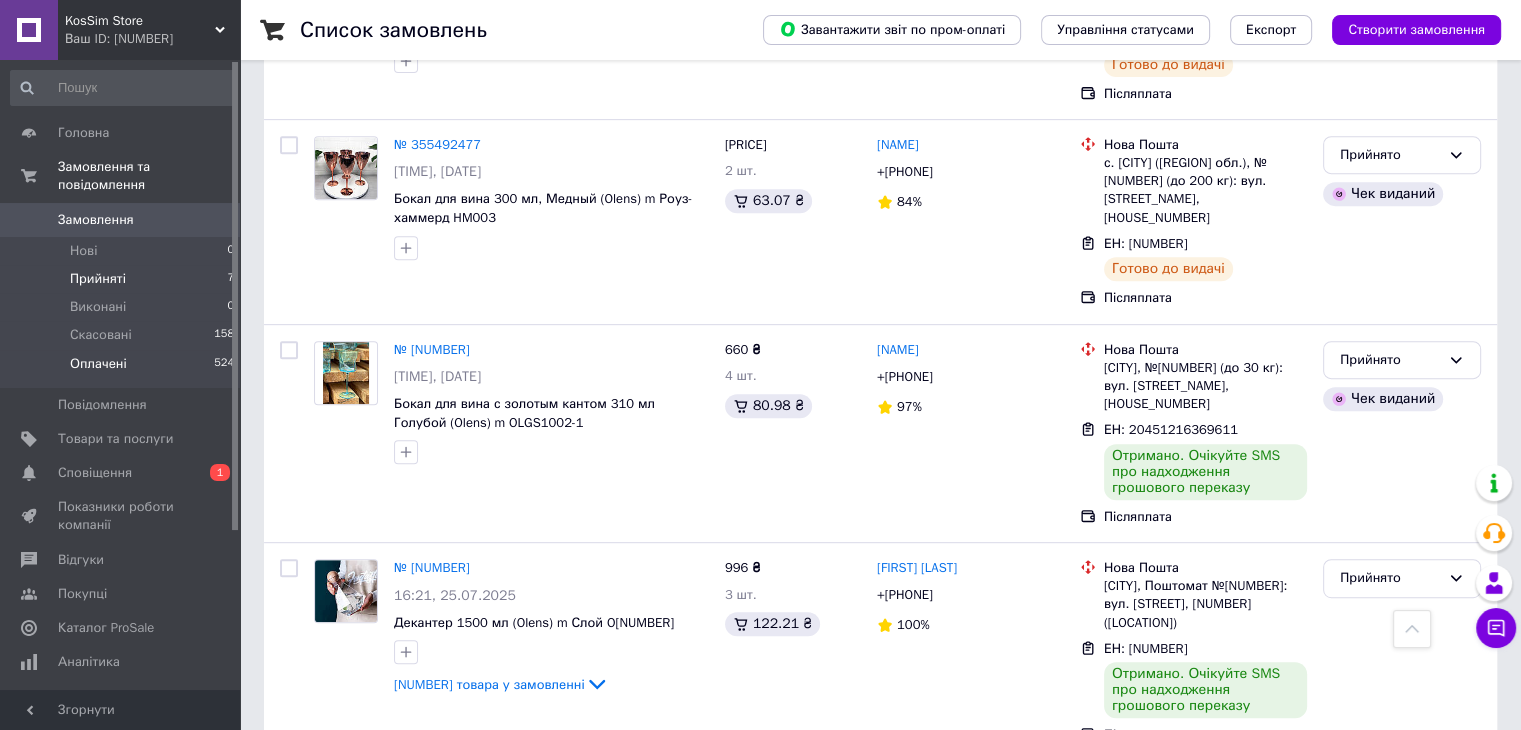 click on "Оплачені" at bounding box center (98, 364) 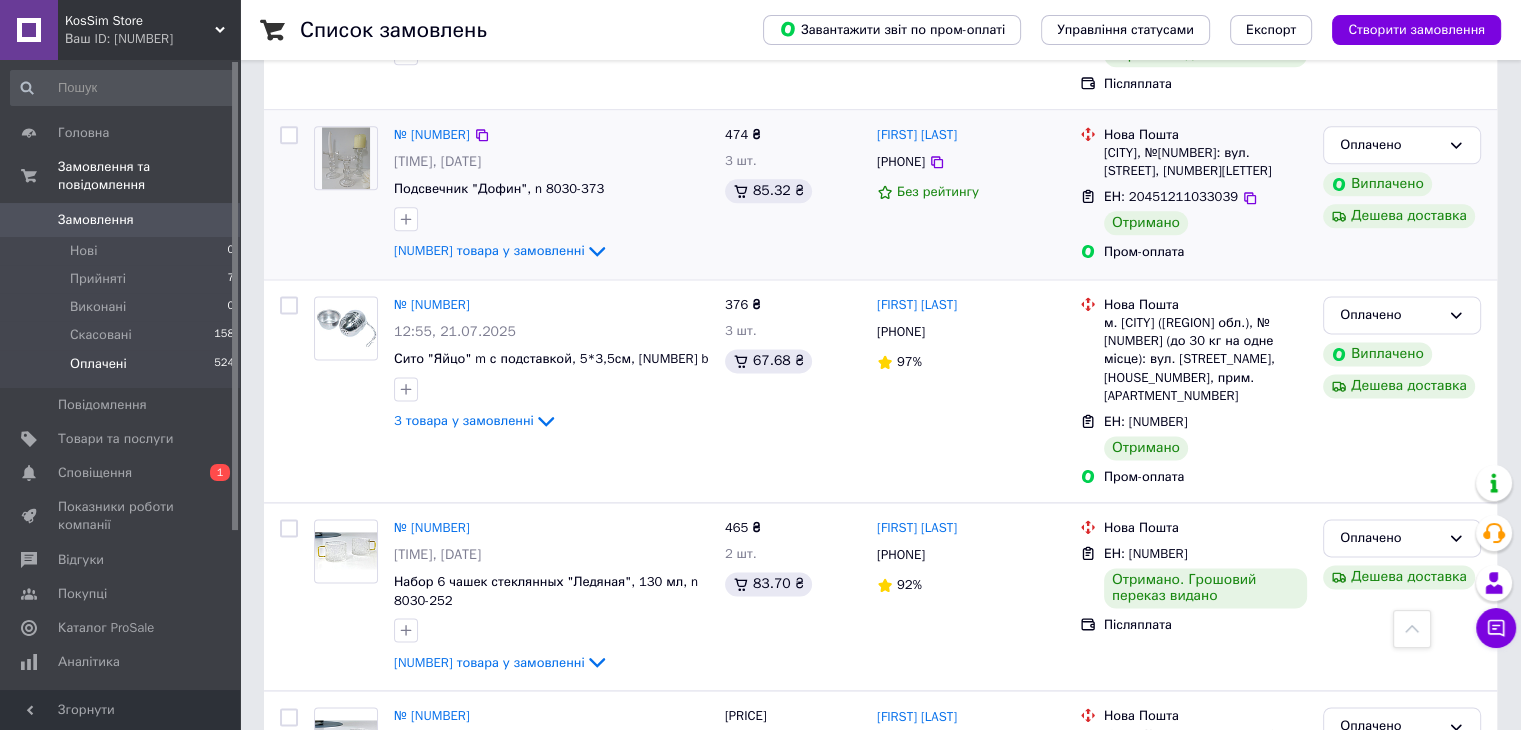 scroll, scrollTop: 2600, scrollLeft: 0, axis: vertical 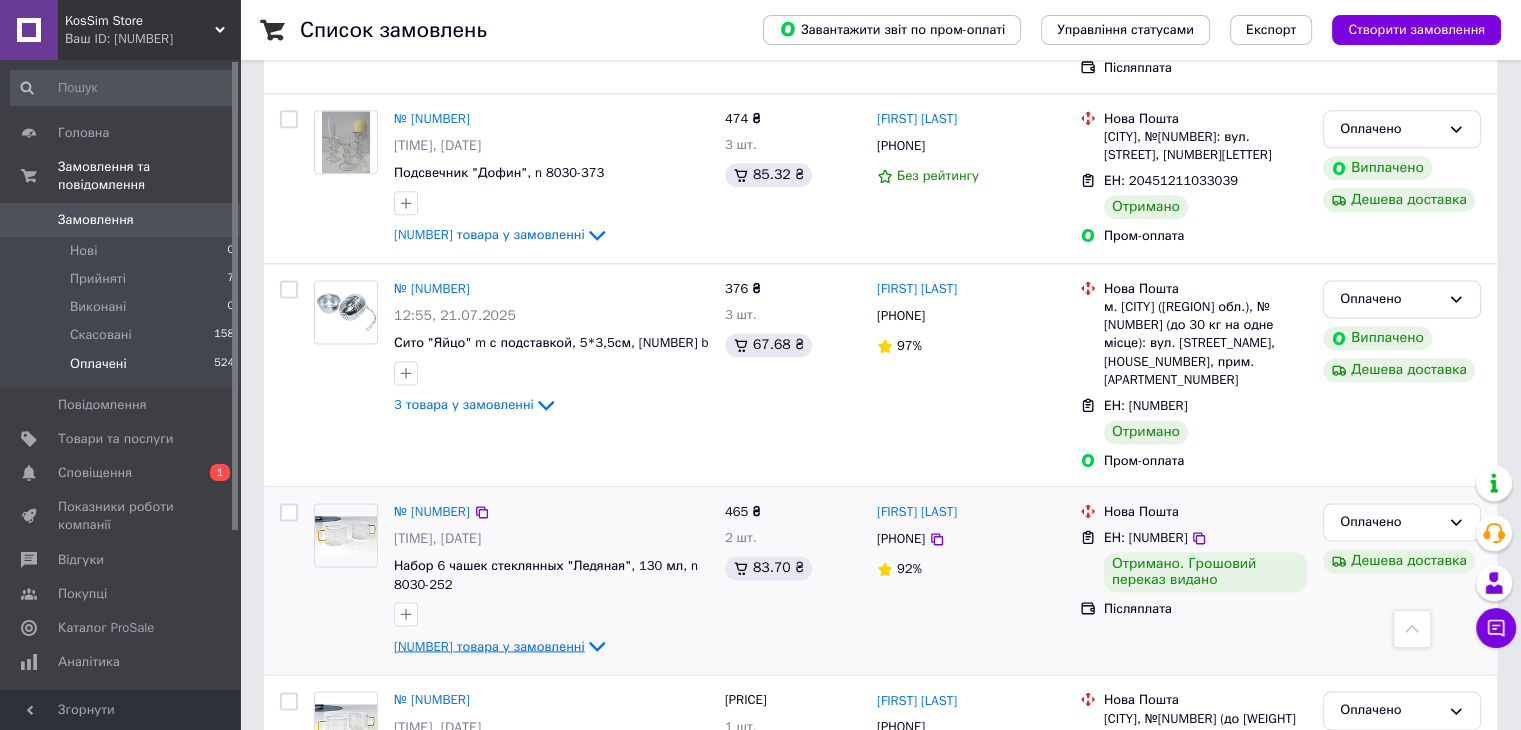 click 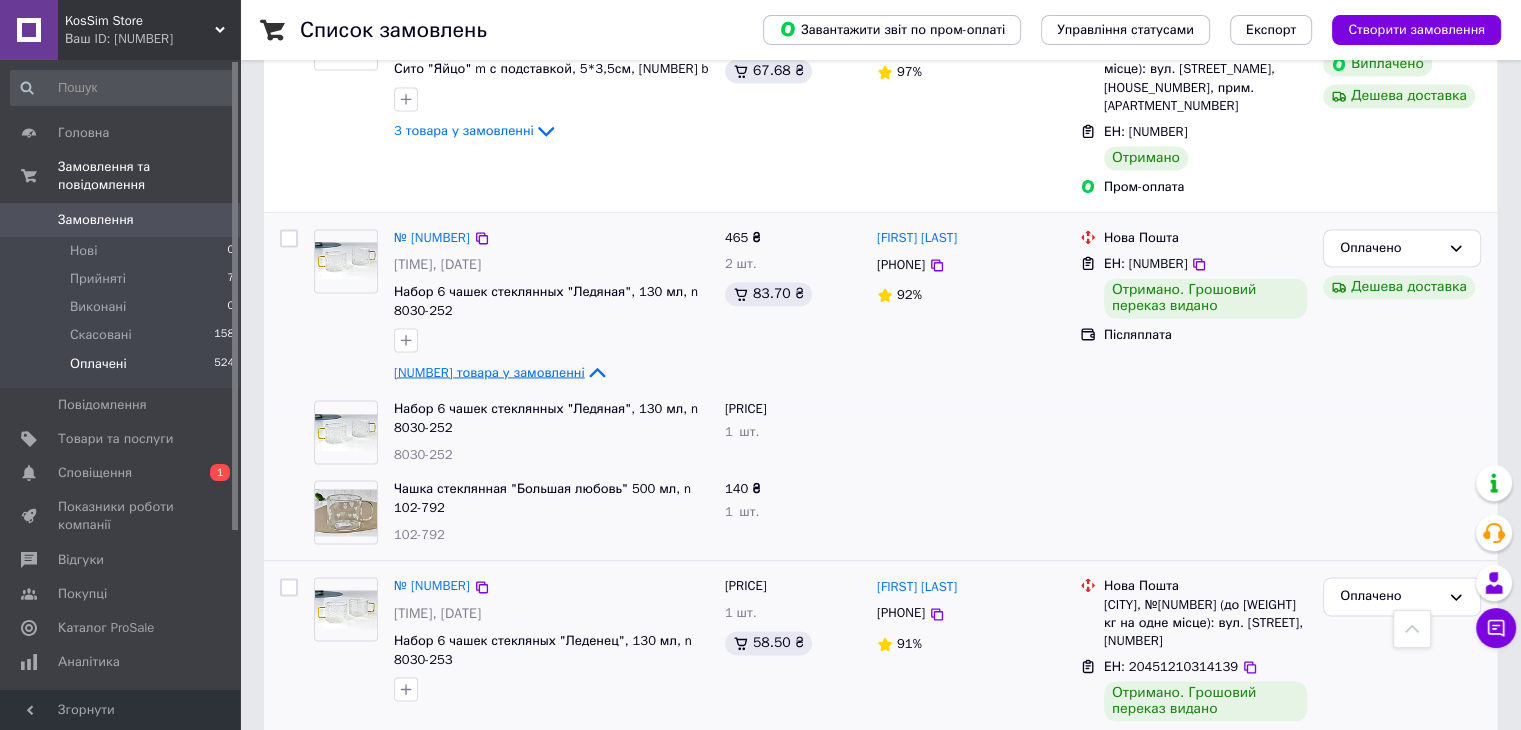 scroll, scrollTop: 2900, scrollLeft: 0, axis: vertical 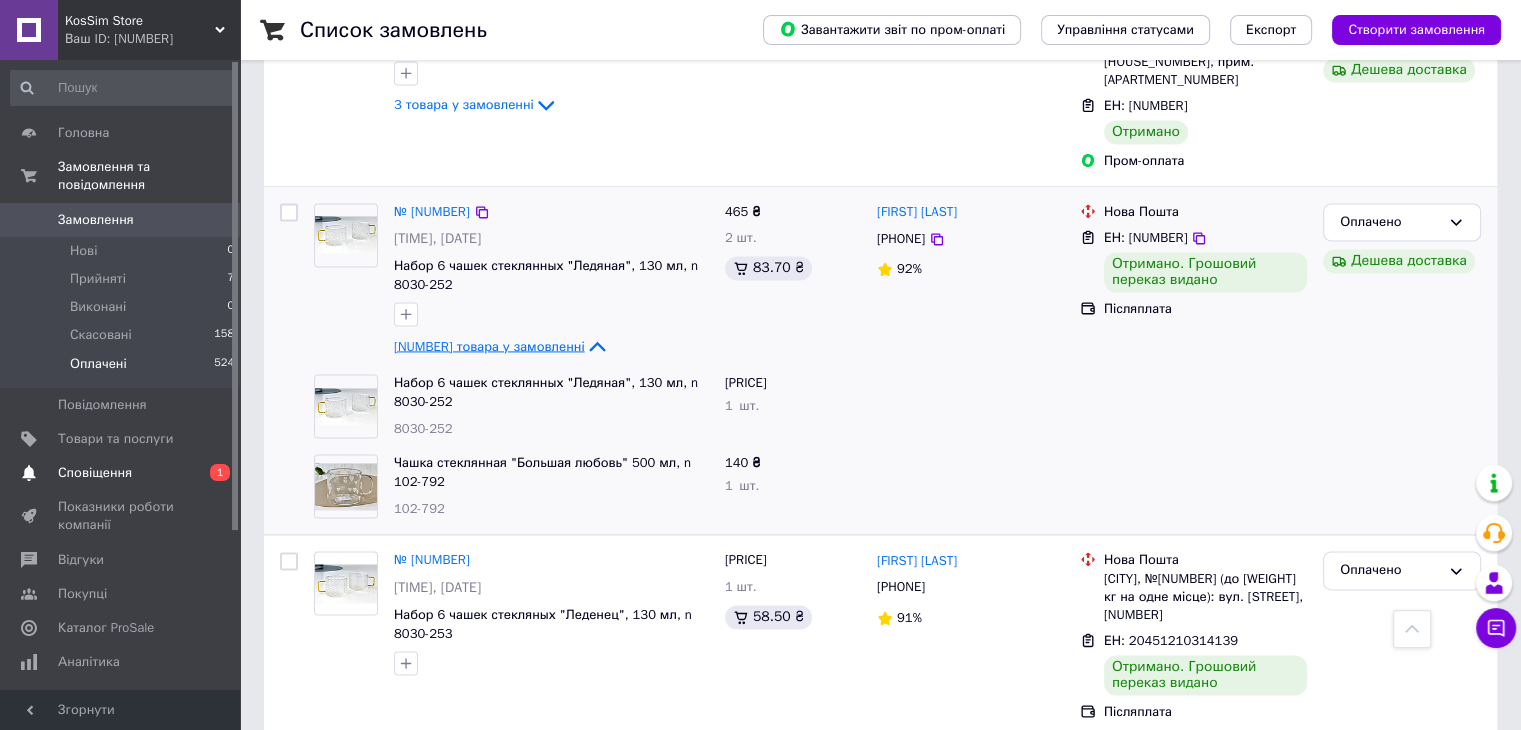 click on "Сповіщення" at bounding box center [95, 473] 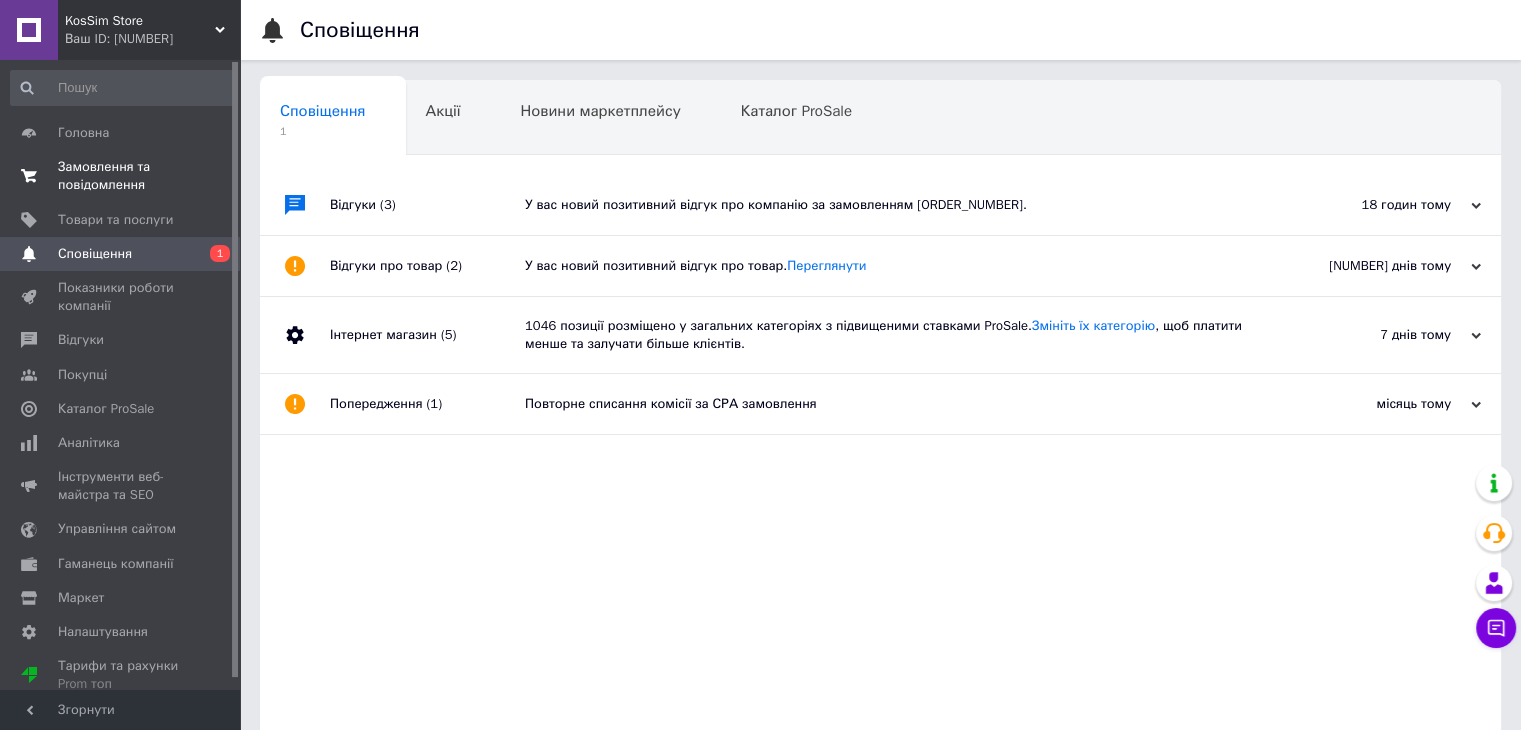 click on "Замовлення та повідомлення" at bounding box center [121, 176] 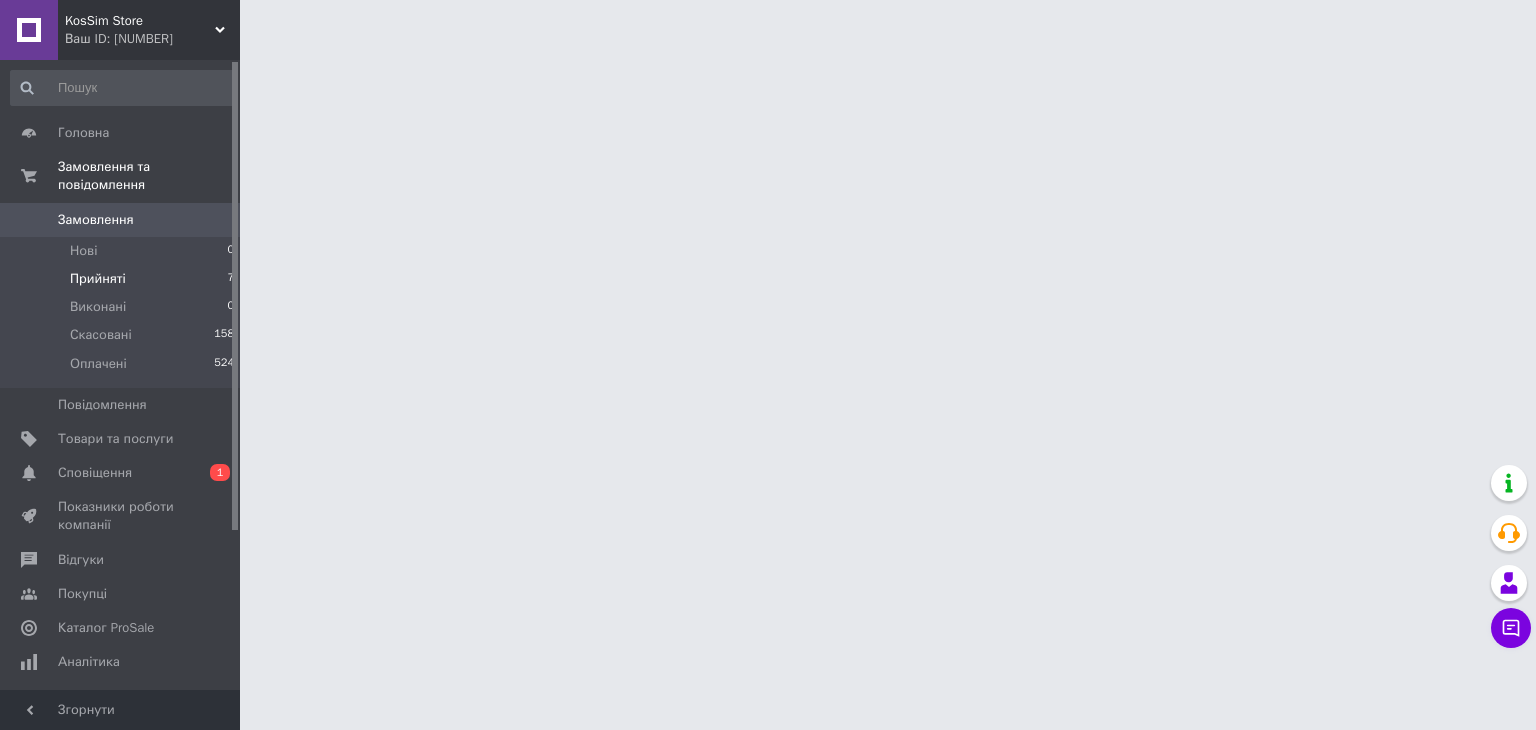 click on "Прийняті" at bounding box center (98, 279) 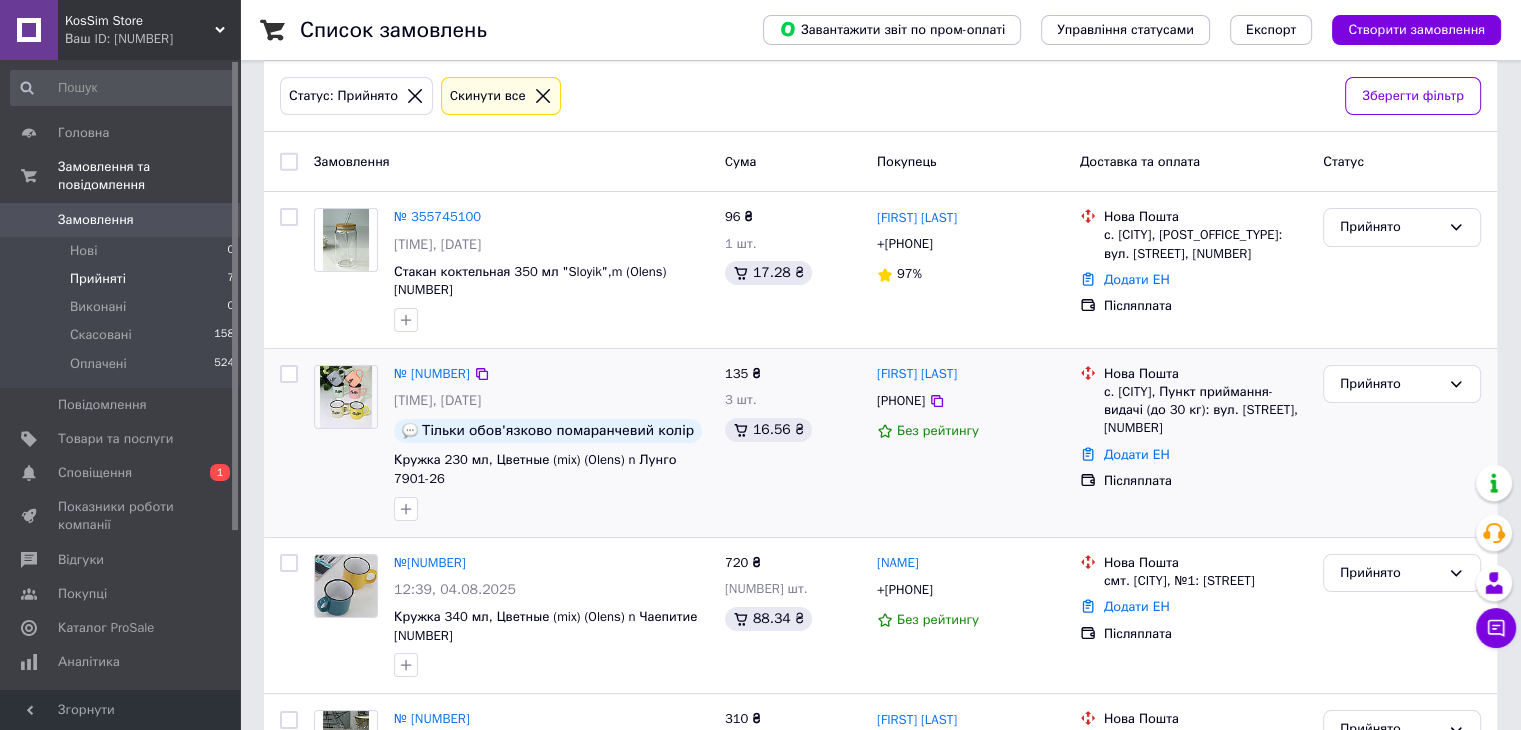 scroll, scrollTop: 100, scrollLeft: 0, axis: vertical 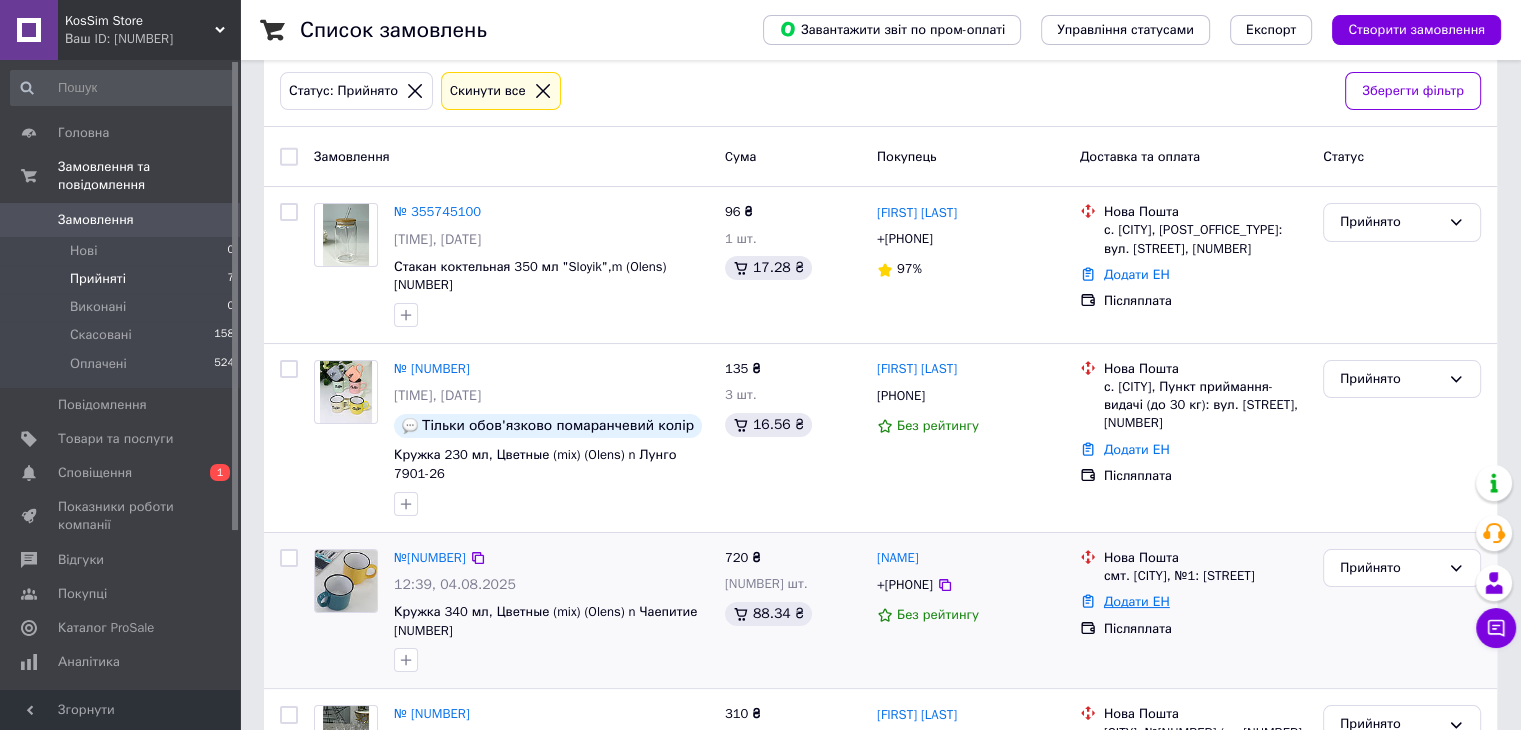 click on "Додати ЕН" at bounding box center (1137, 601) 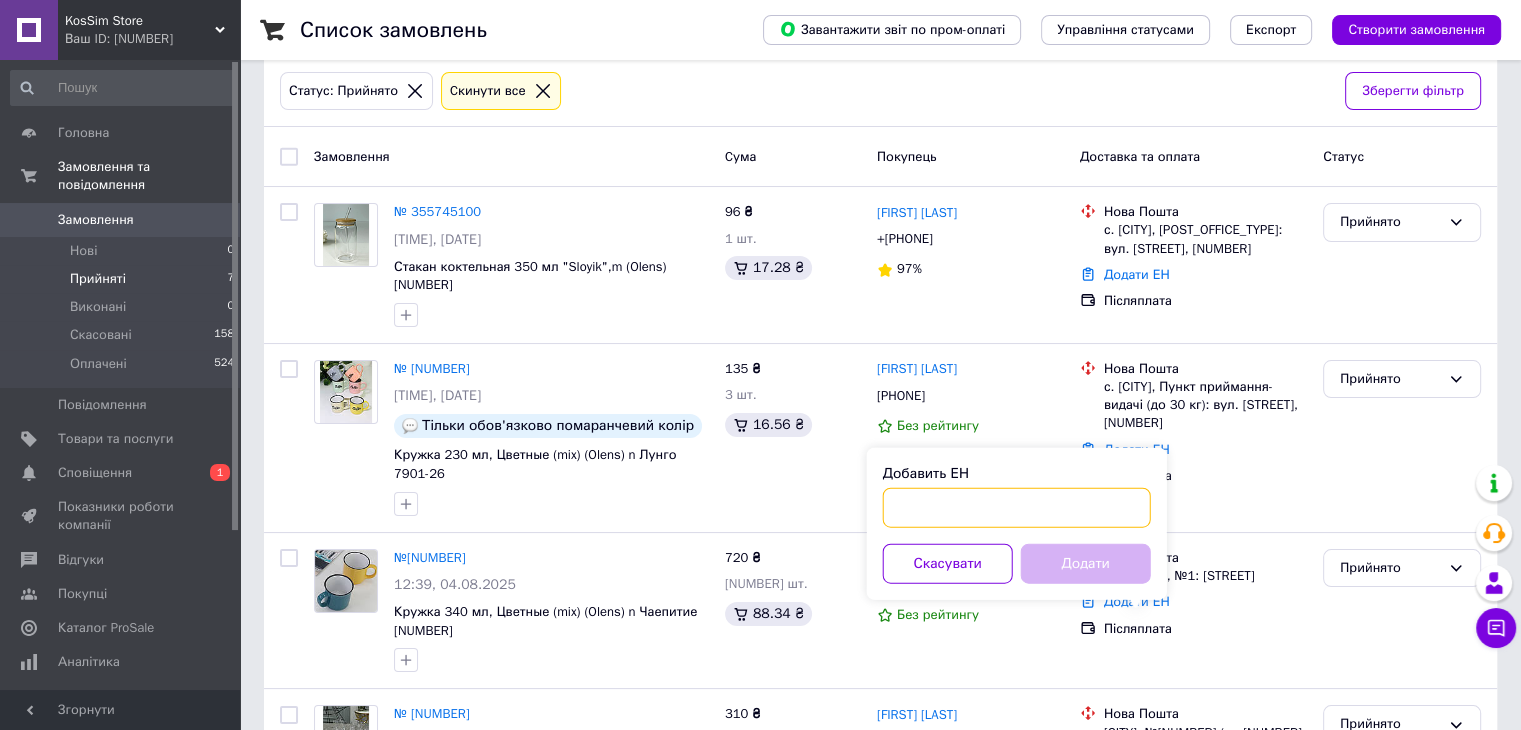 click on "Добавить ЕН" at bounding box center (1017, 508) 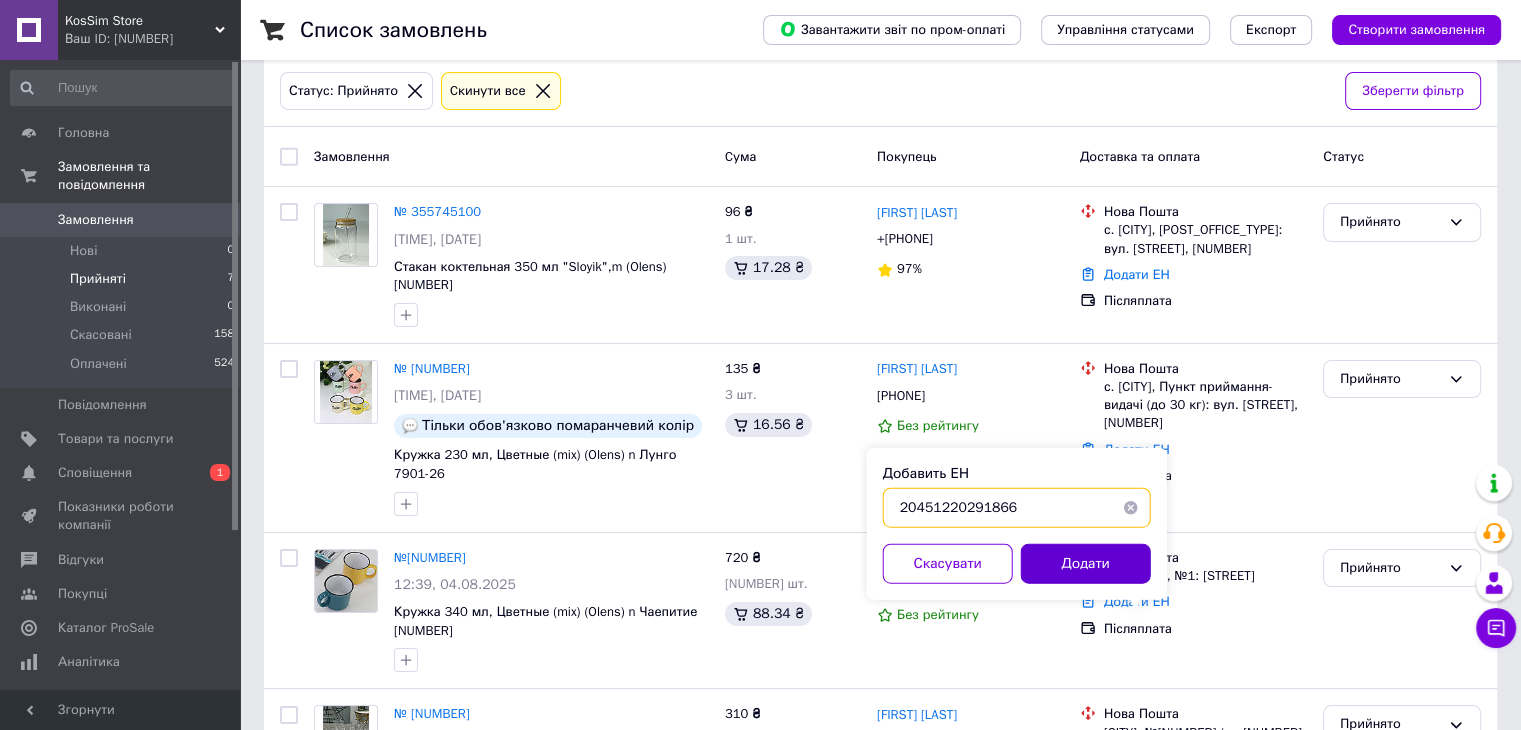 type on "20451220291866" 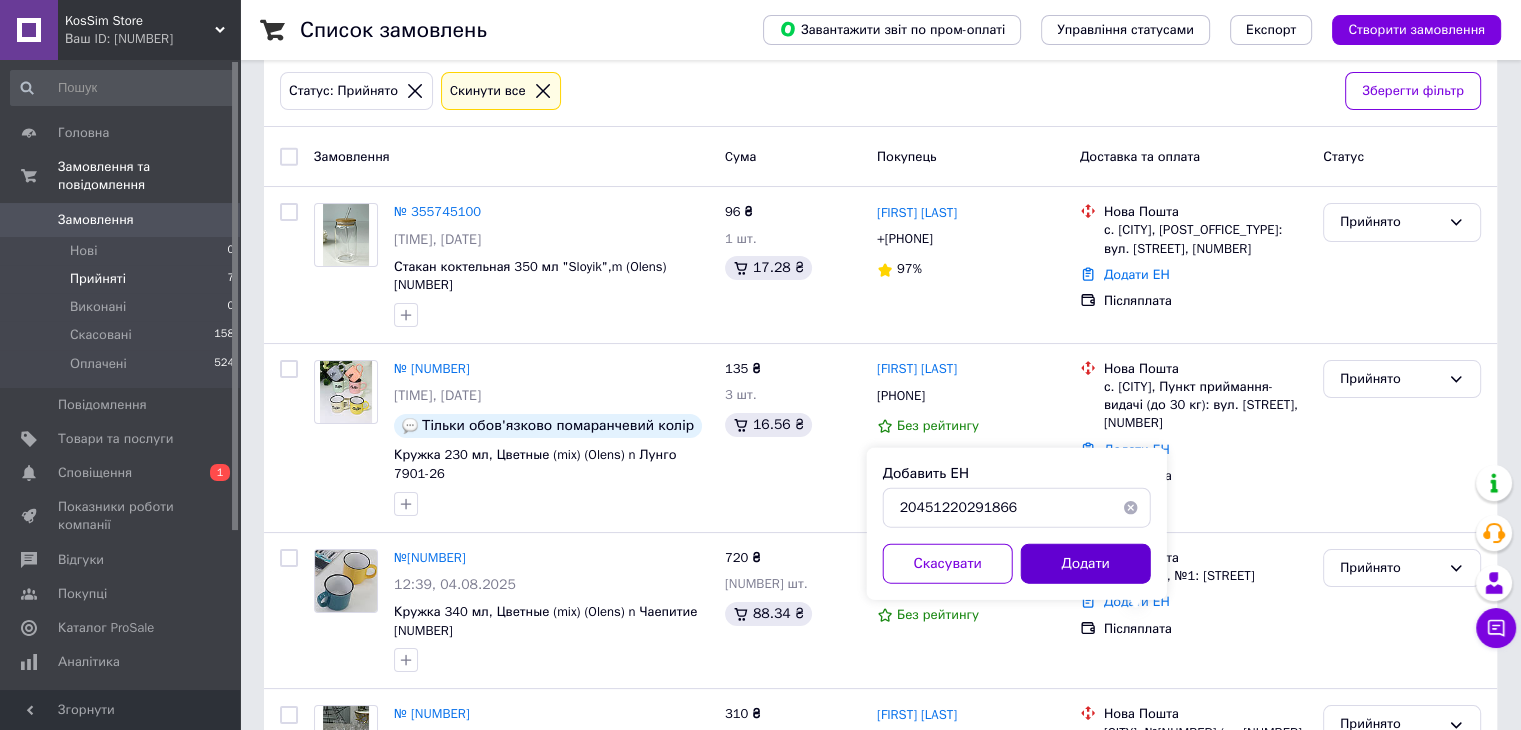 click on "Додати" at bounding box center [1086, 564] 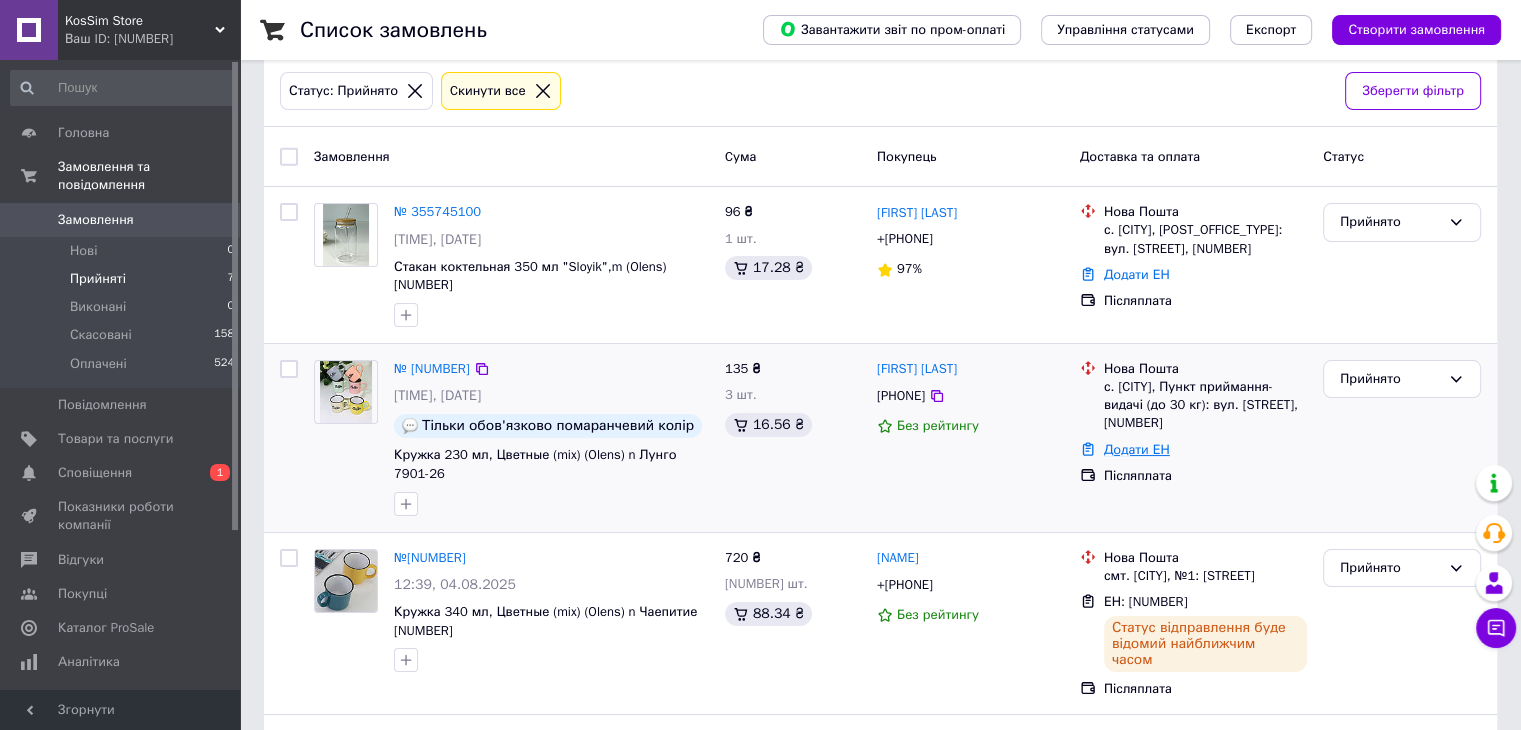 click on "Додати ЕН" at bounding box center [1137, 449] 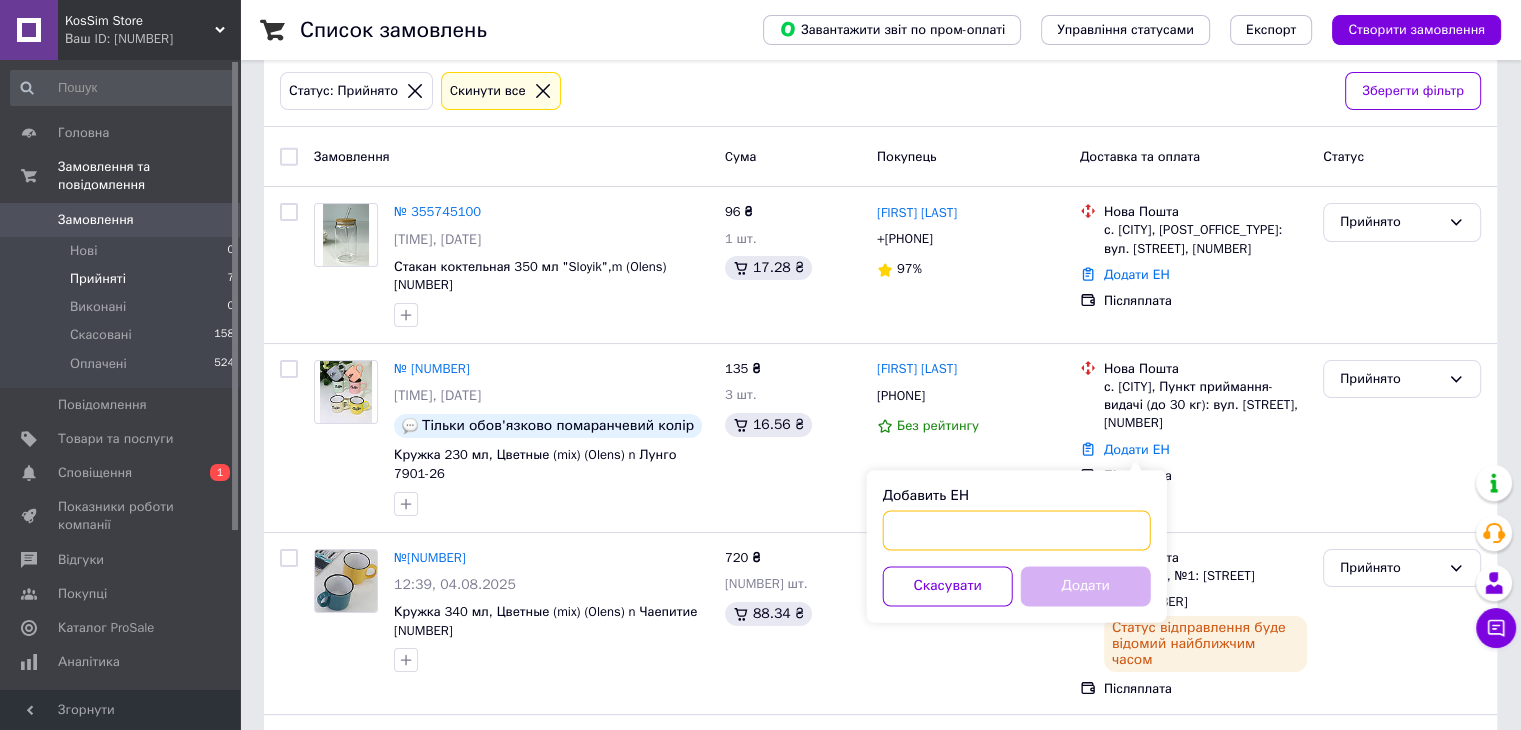 click on "Добавить ЕН" at bounding box center (1017, 530) 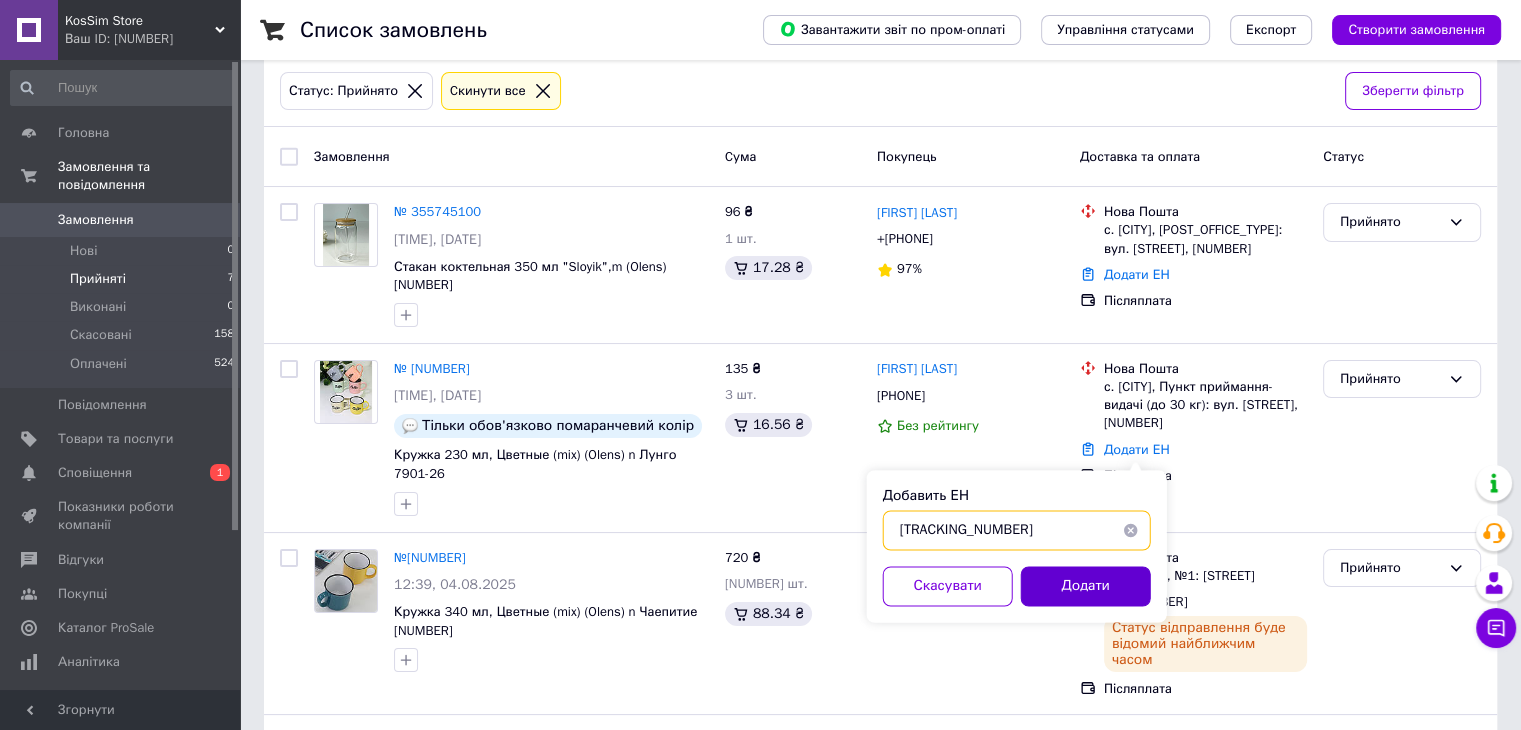 type on "[TRACKING_NUMBER]" 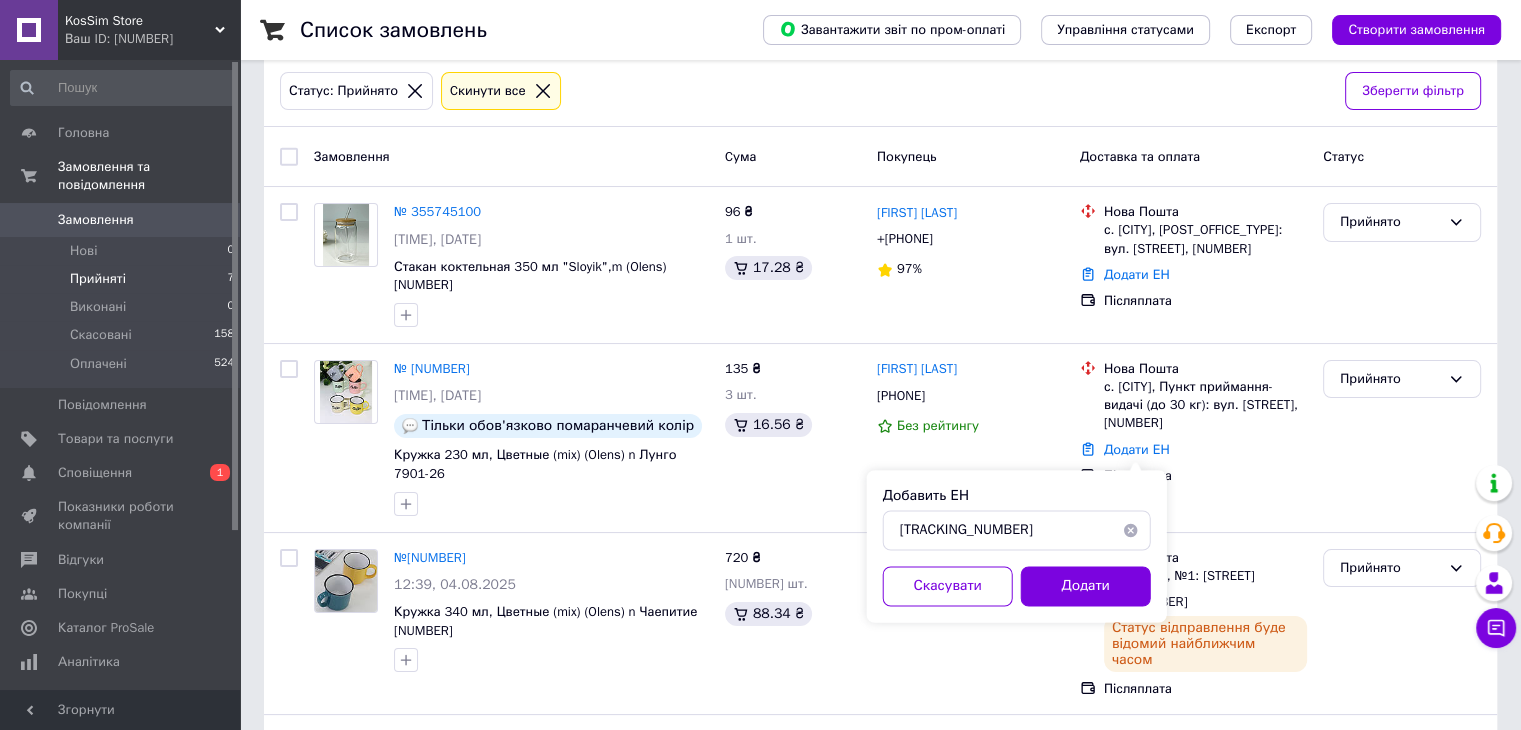 click on "Додати" at bounding box center (1086, 586) 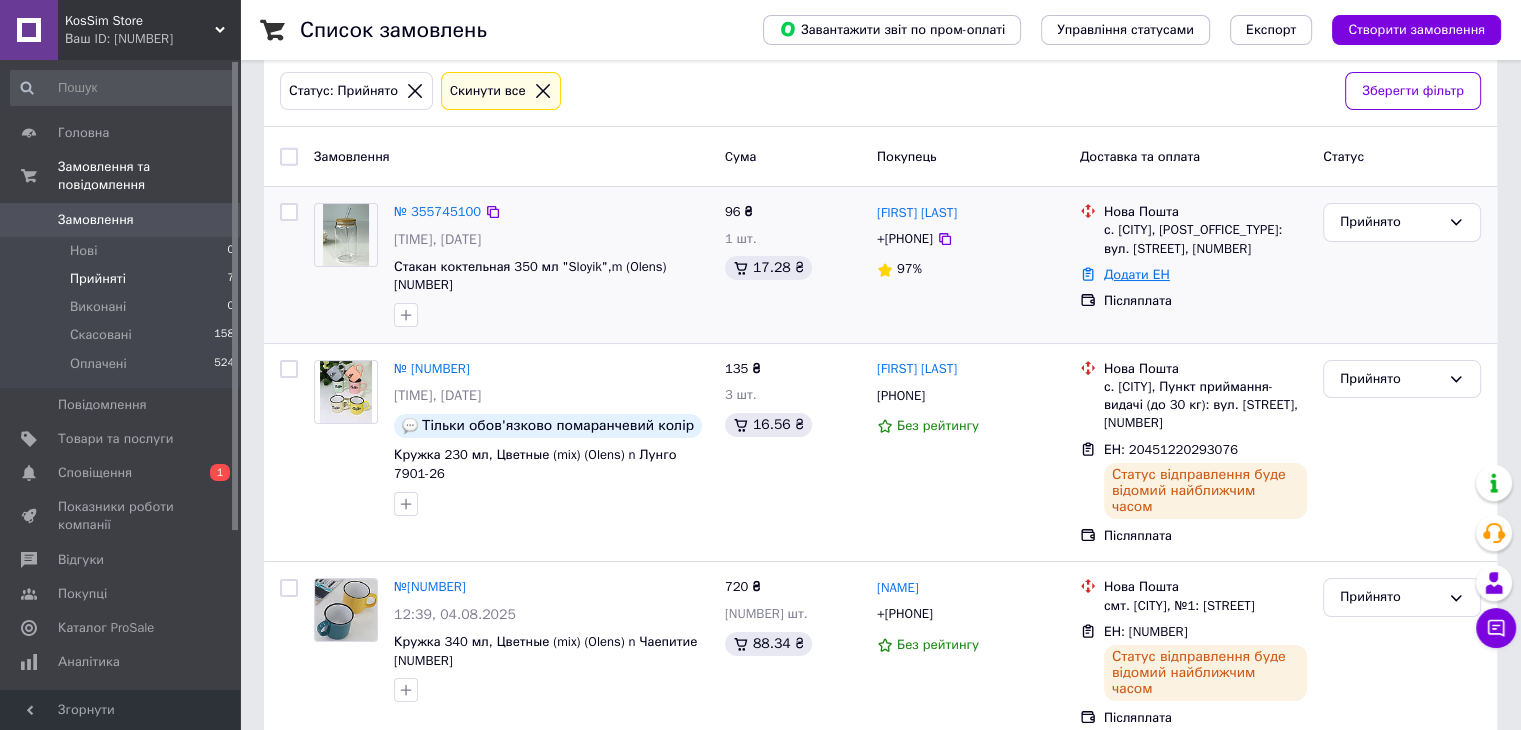 click on "Додати ЕН" at bounding box center [1137, 274] 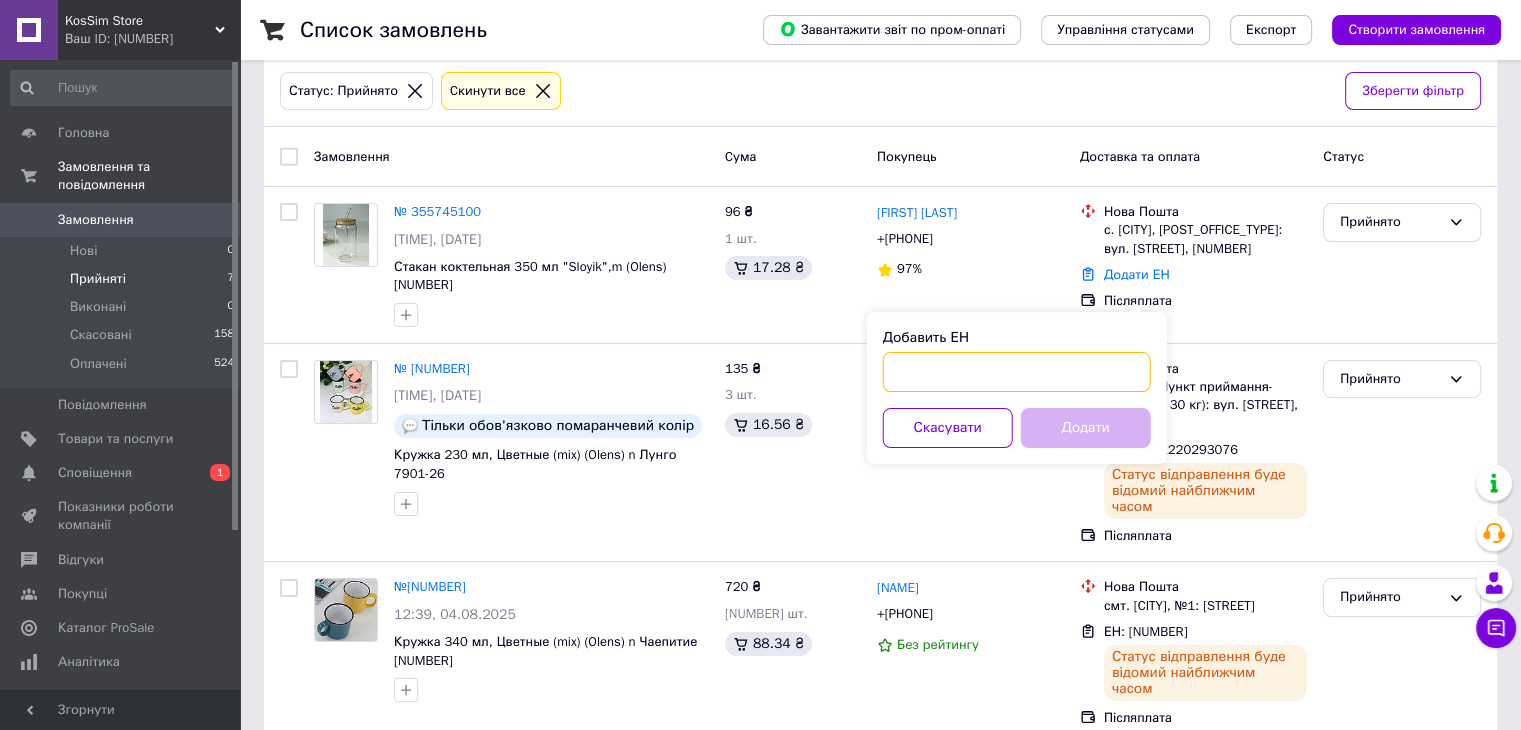 click on "Добавить ЕН" at bounding box center [1017, 372] 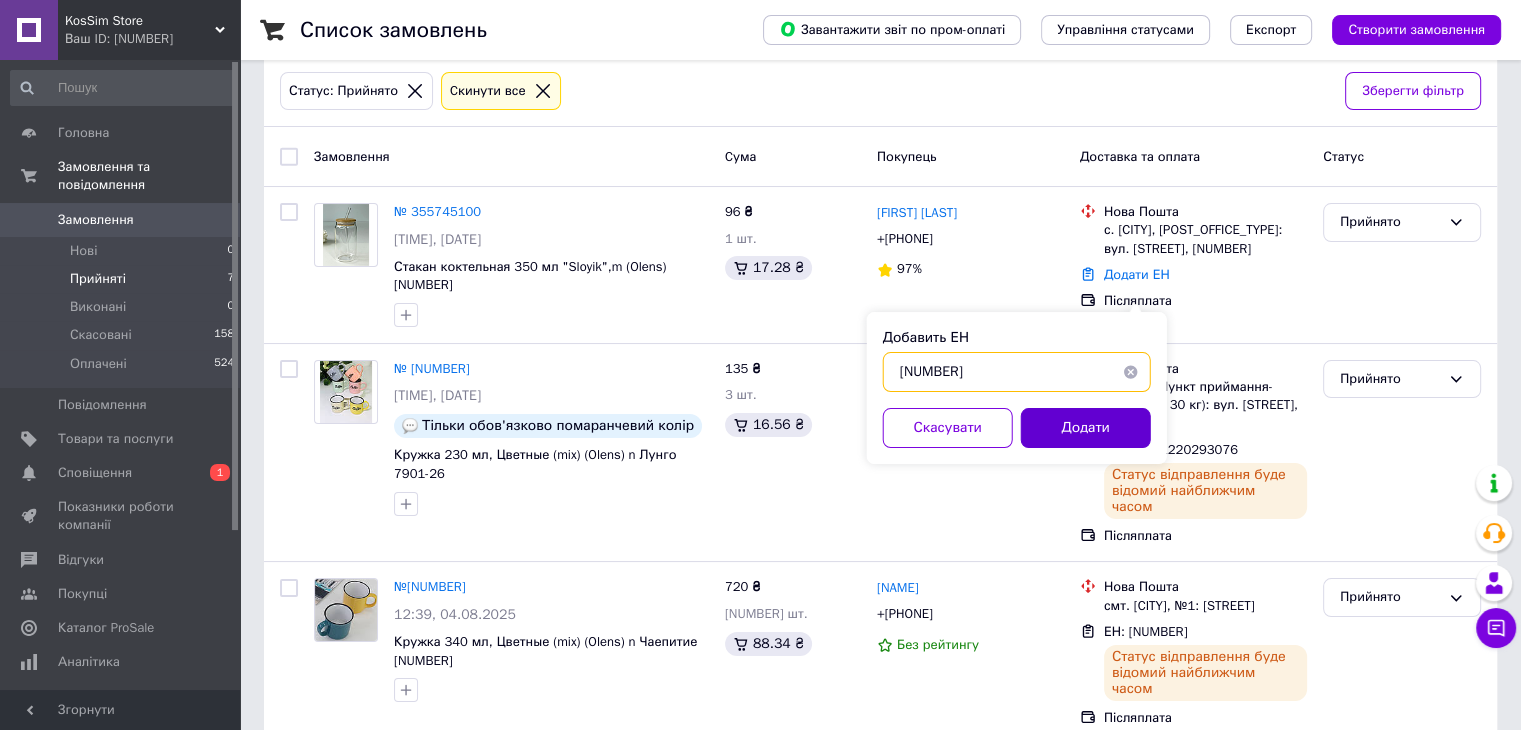type on "[NUMBER]" 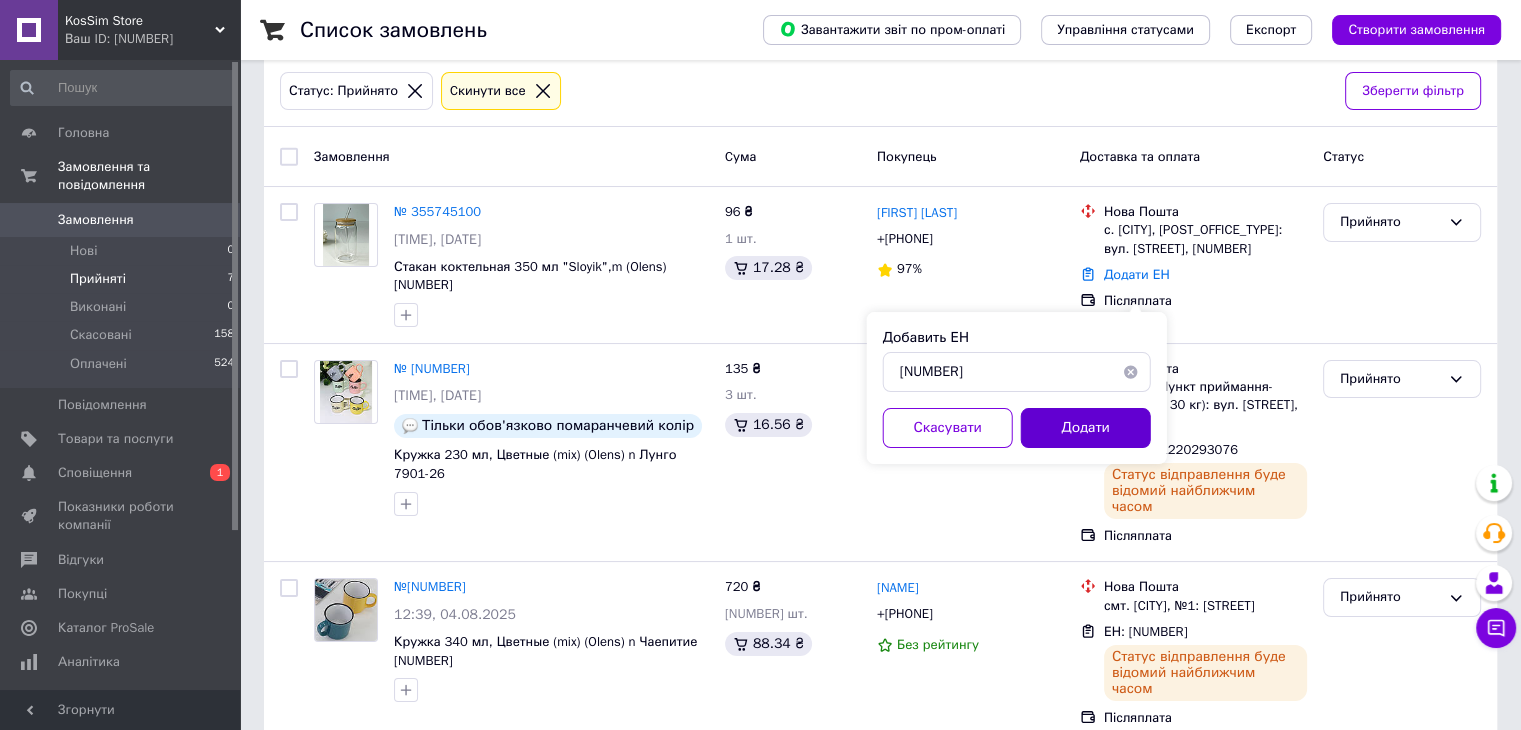 click on "Додати" at bounding box center [1086, 428] 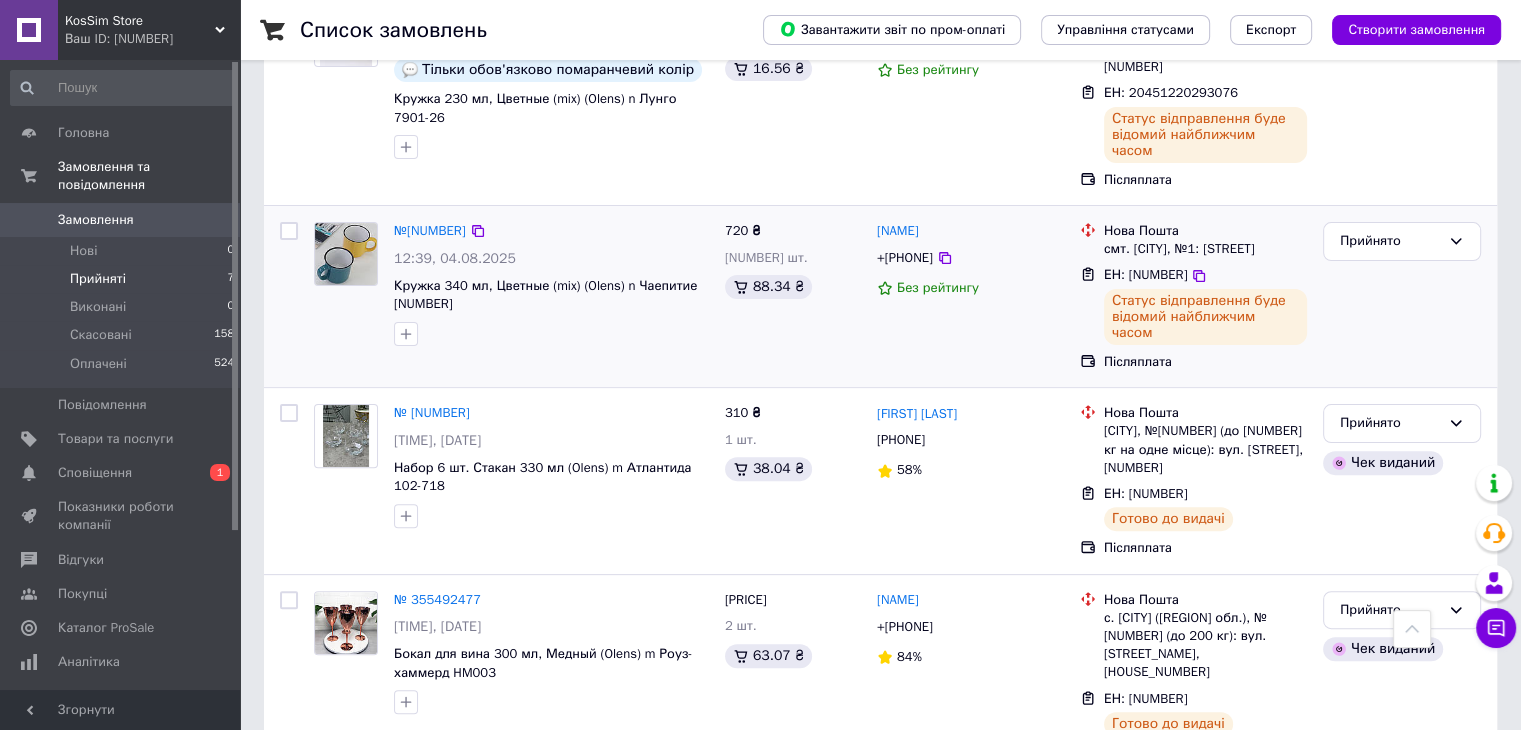 scroll, scrollTop: 400, scrollLeft: 0, axis: vertical 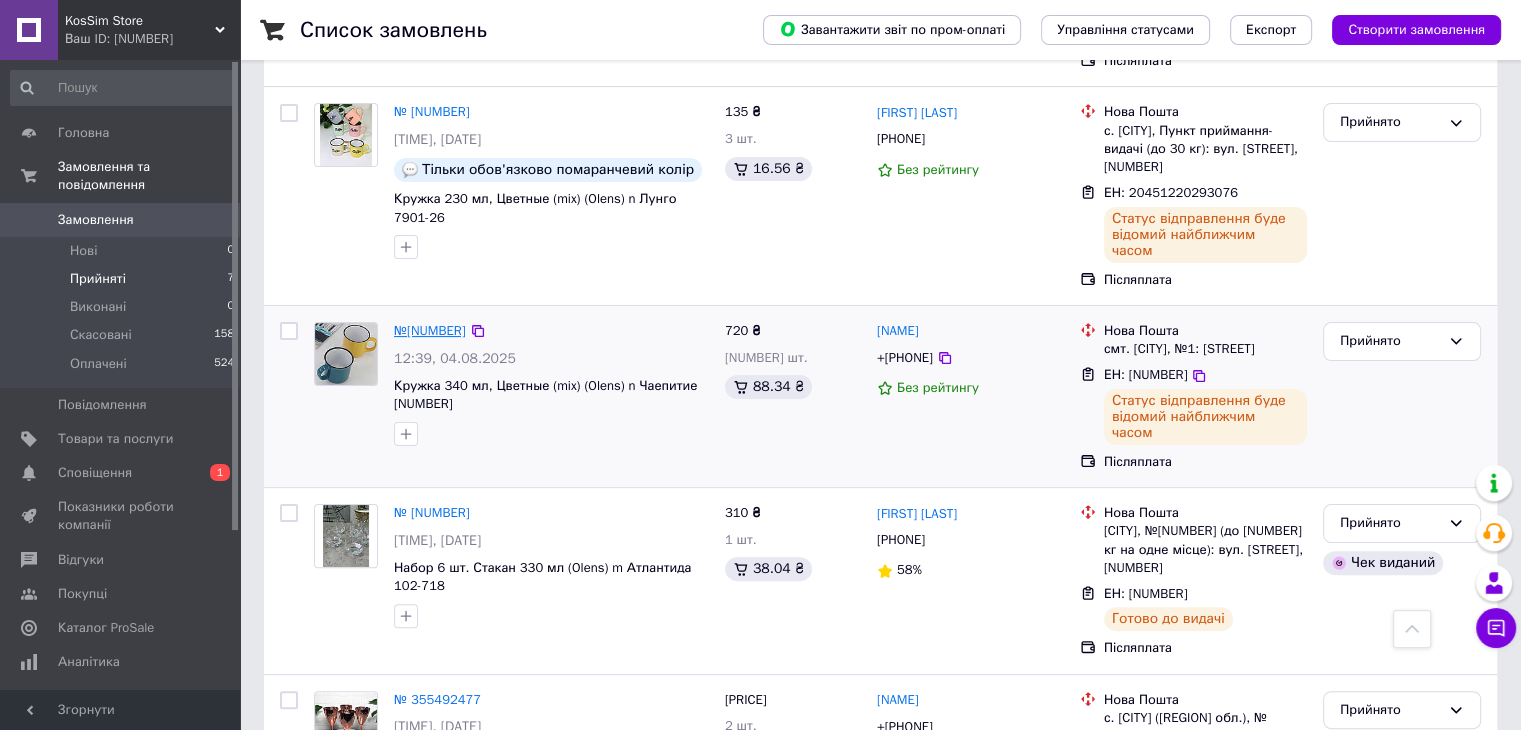 click on "№[NUMBER]" at bounding box center (430, 330) 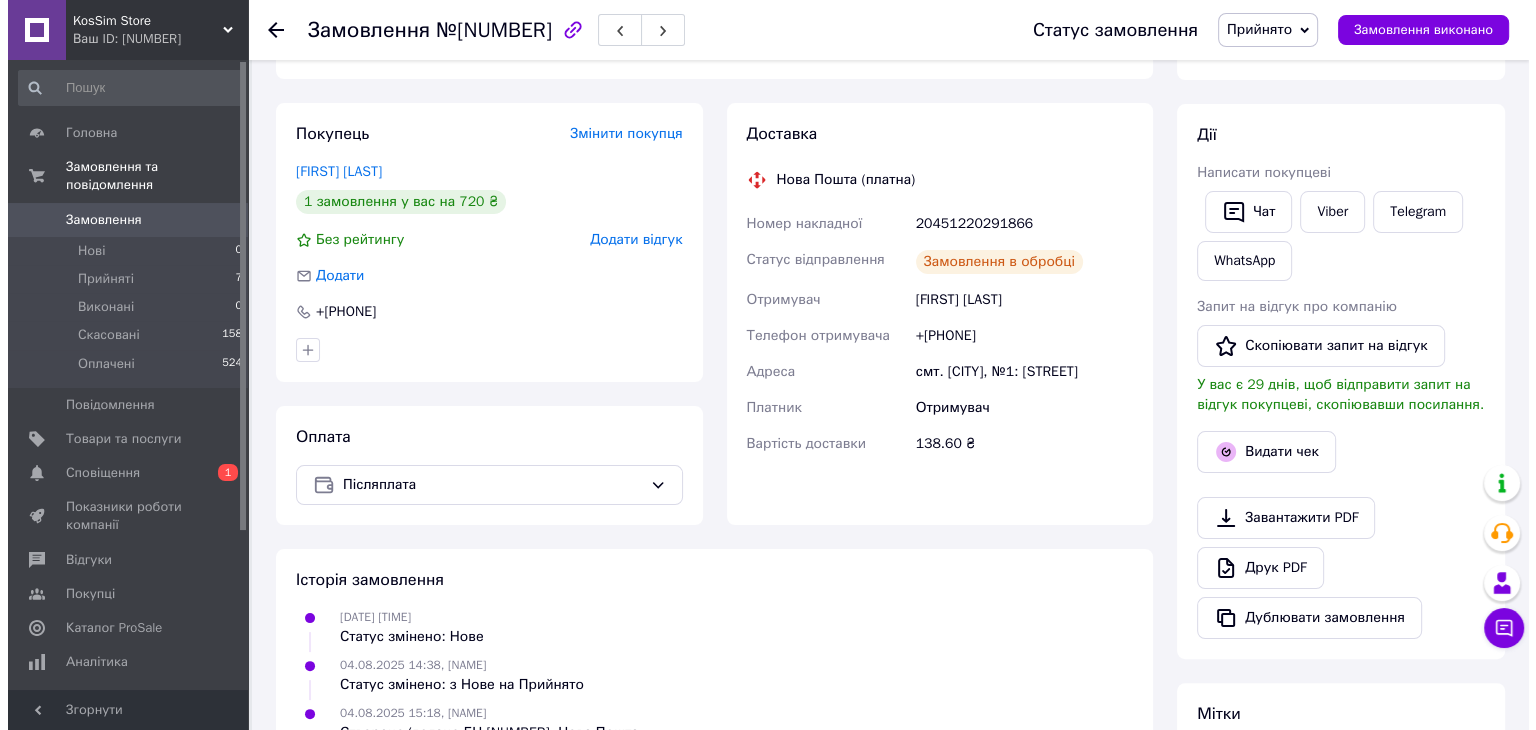 scroll, scrollTop: 300, scrollLeft: 0, axis: vertical 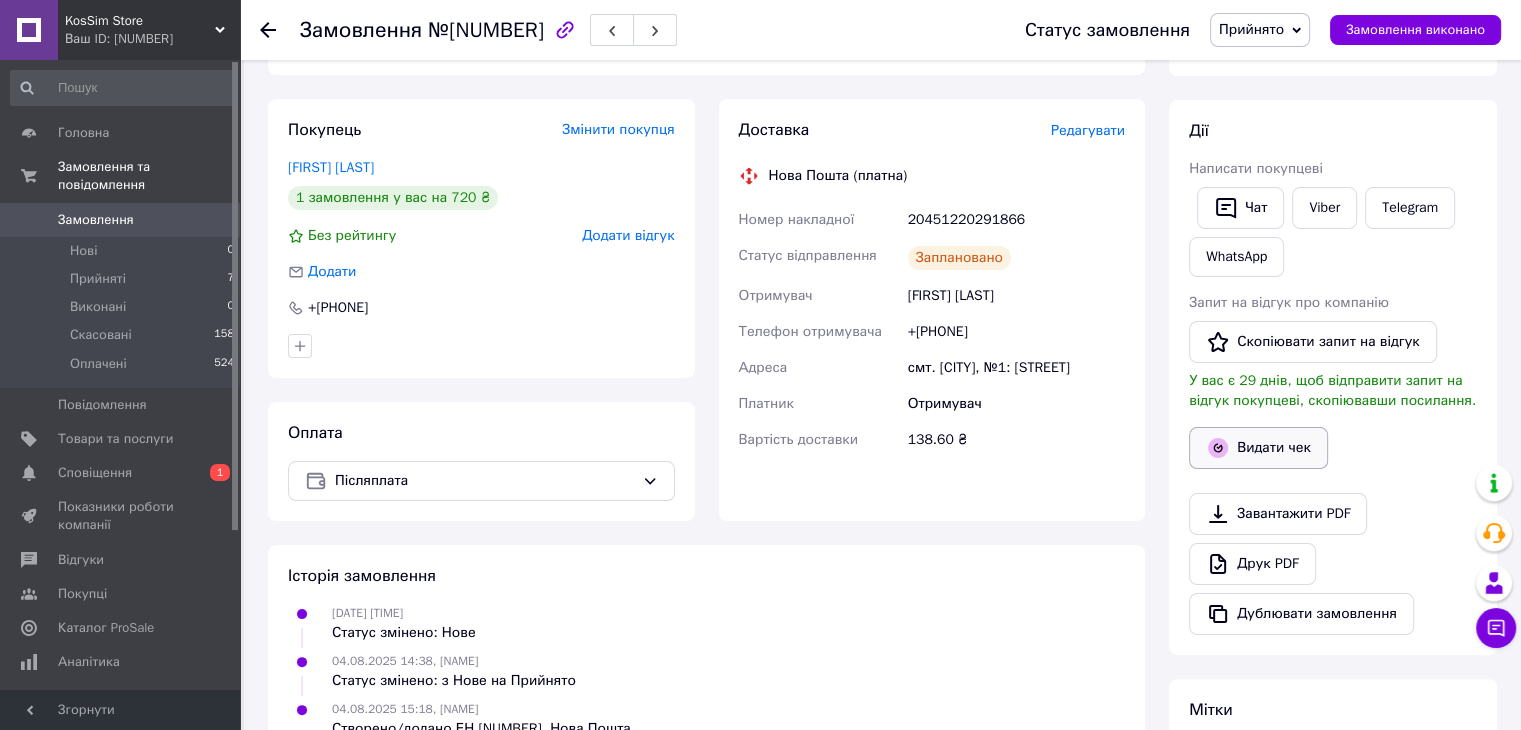 click on "Видати чек" at bounding box center (1258, 448) 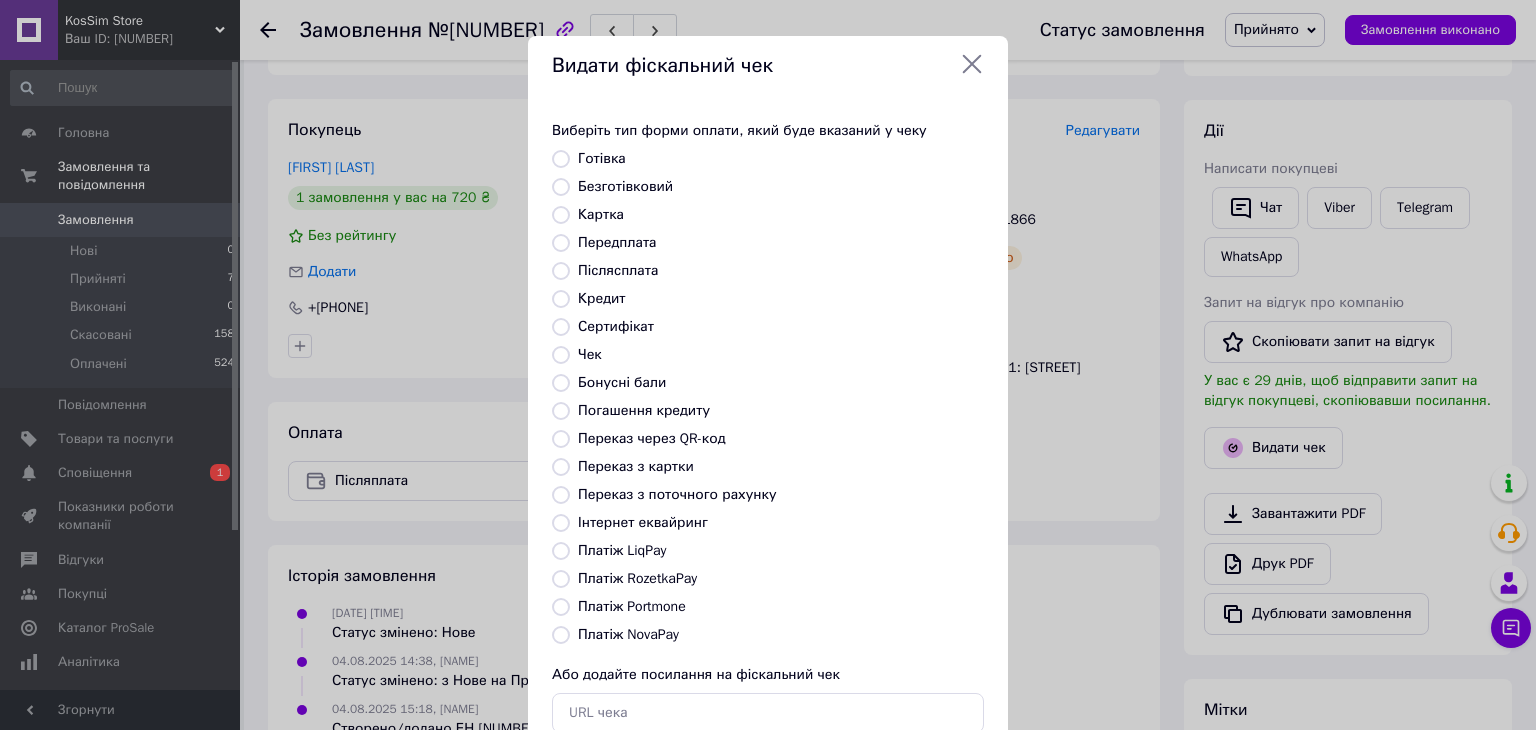 click on "Післясплата" at bounding box center (561, 271) 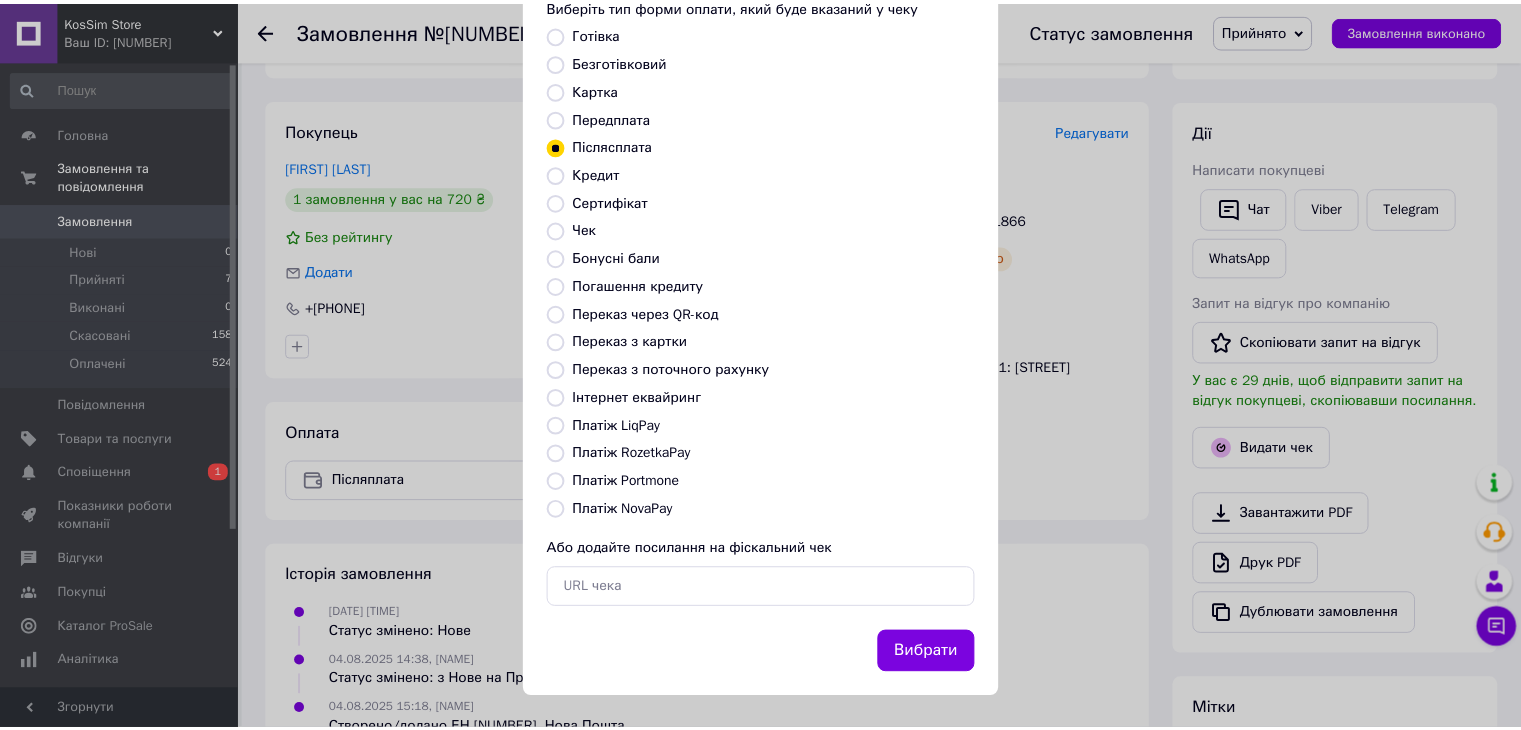 scroll, scrollTop: 128, scrollLeft: 0, axis: vertical 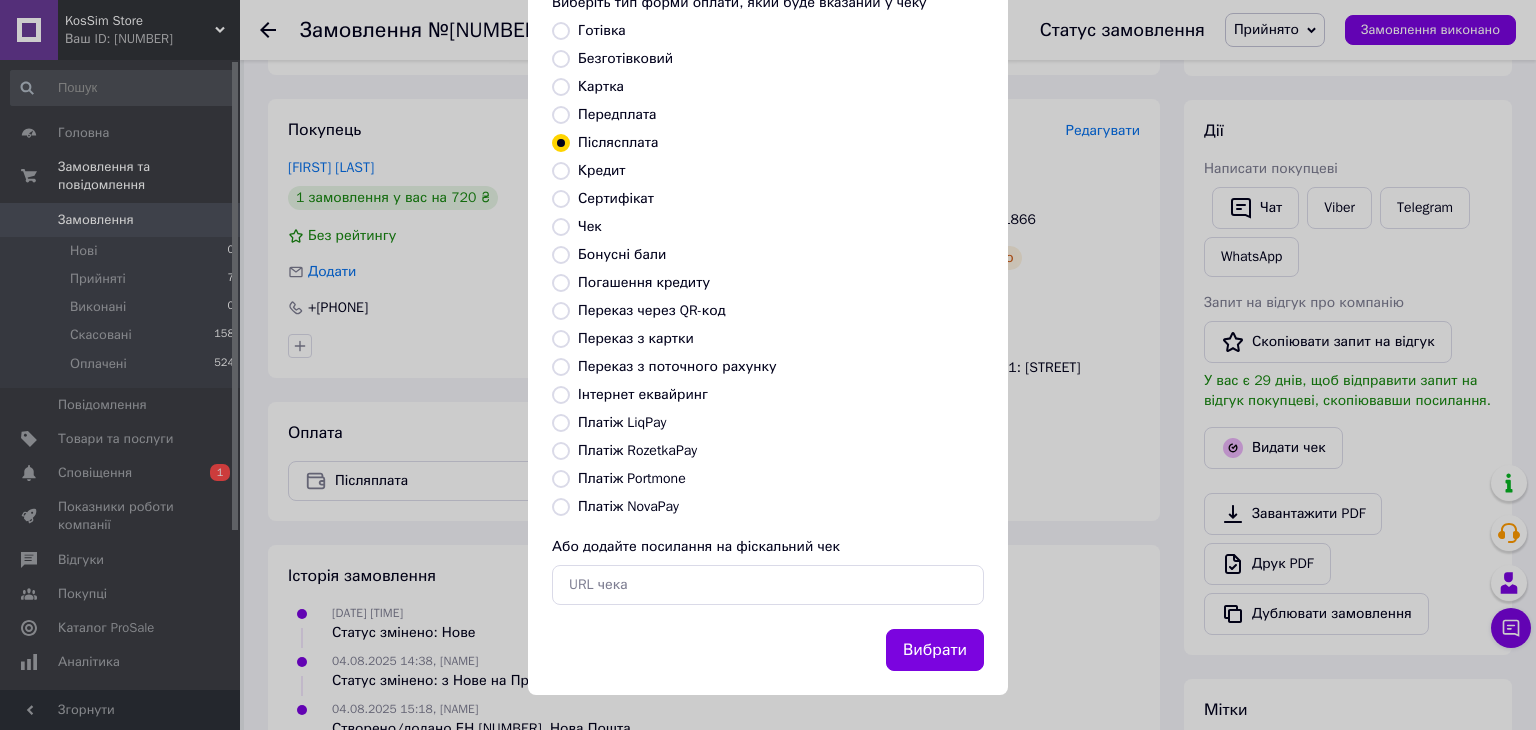 click on "Вибрати" at bounding box center (935, 650) 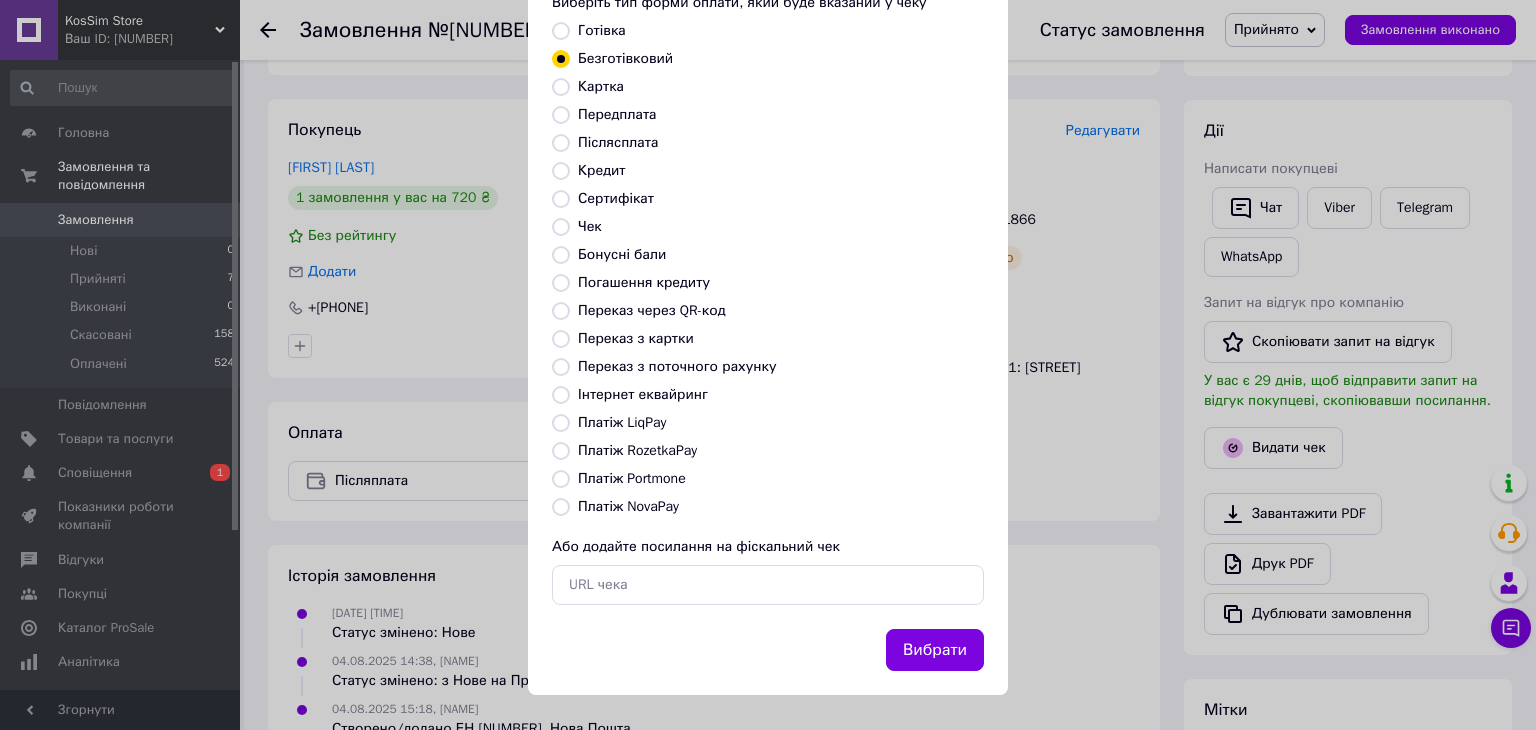 click on "Безготівковий" at bounding box center [561, 59] 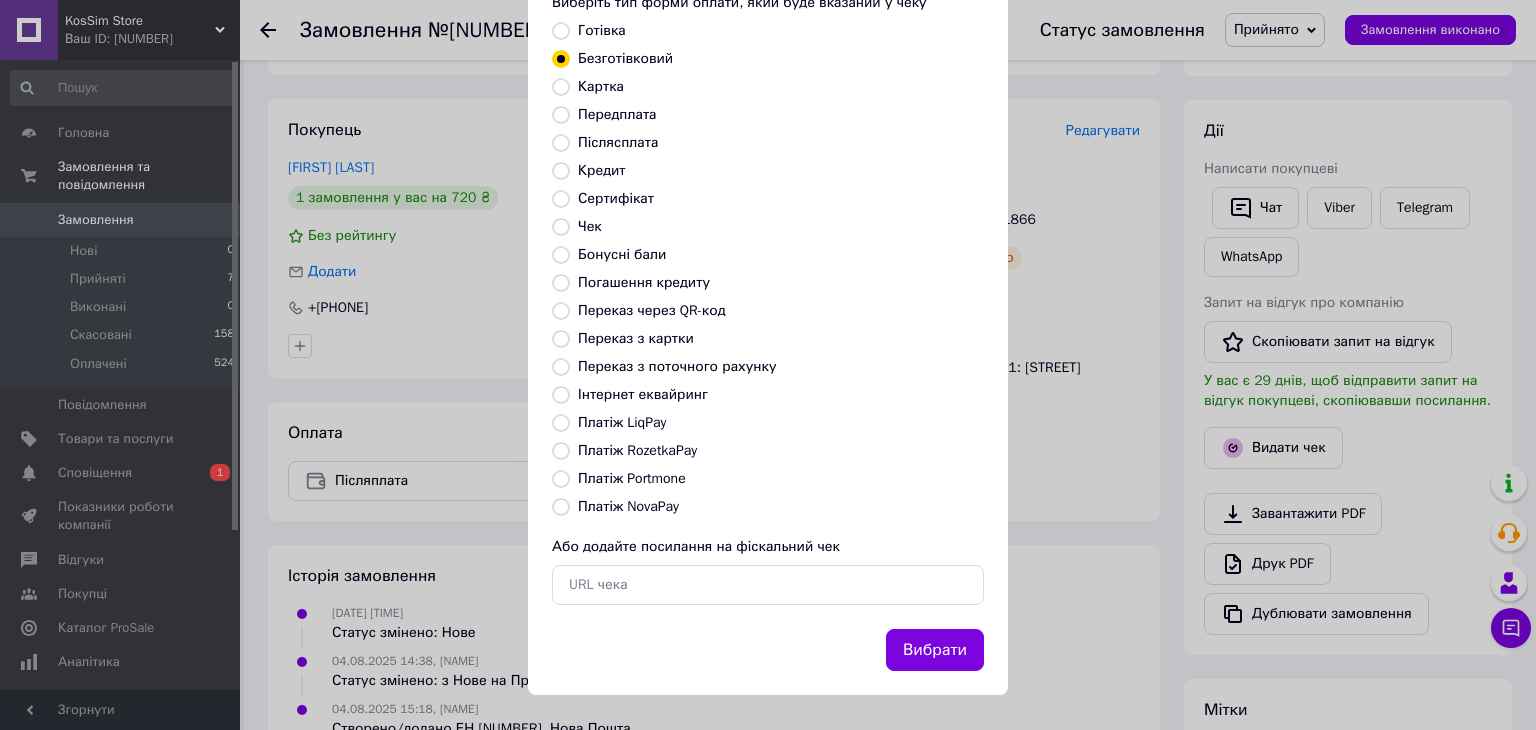 radio on "true" 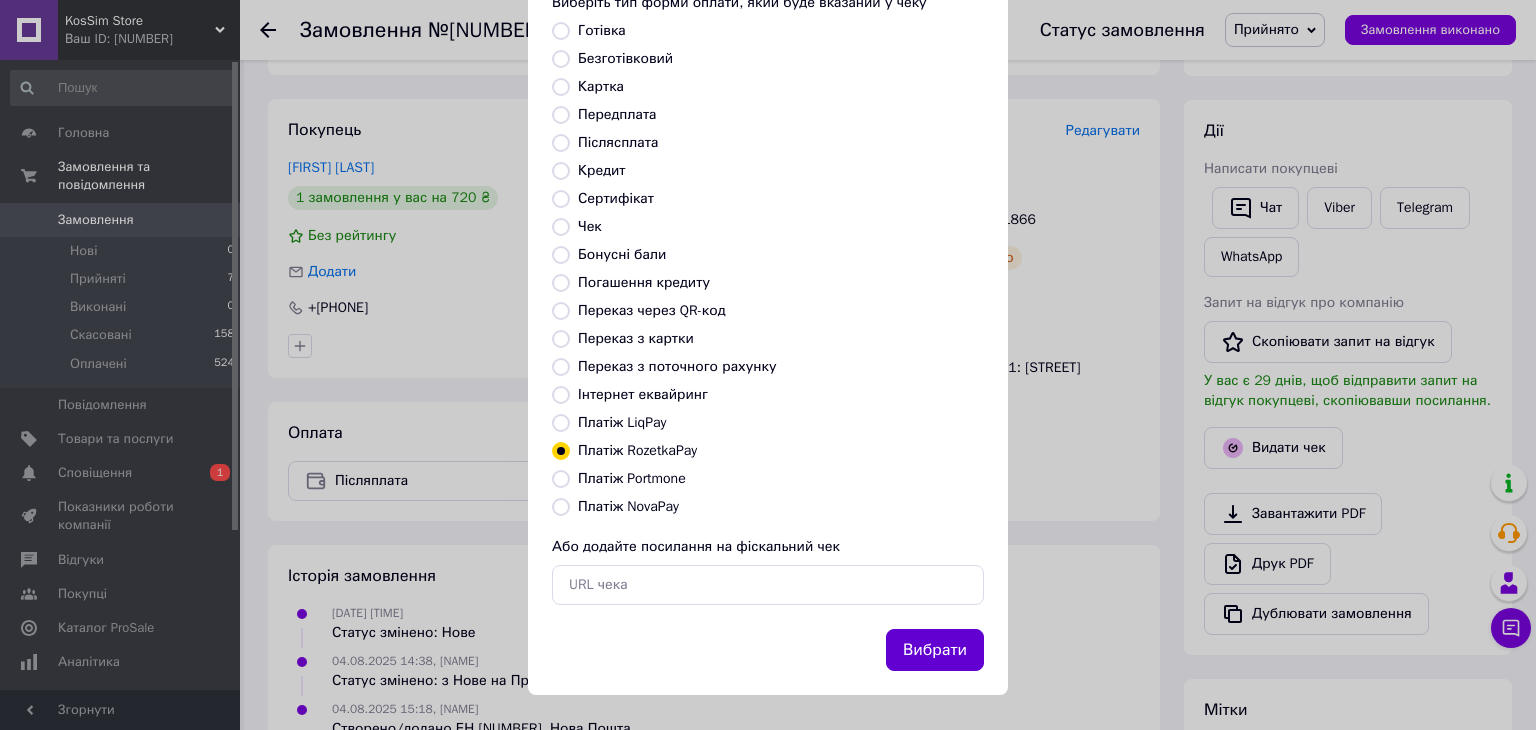 click on "Вибрати" at bounding box center (935, 650) 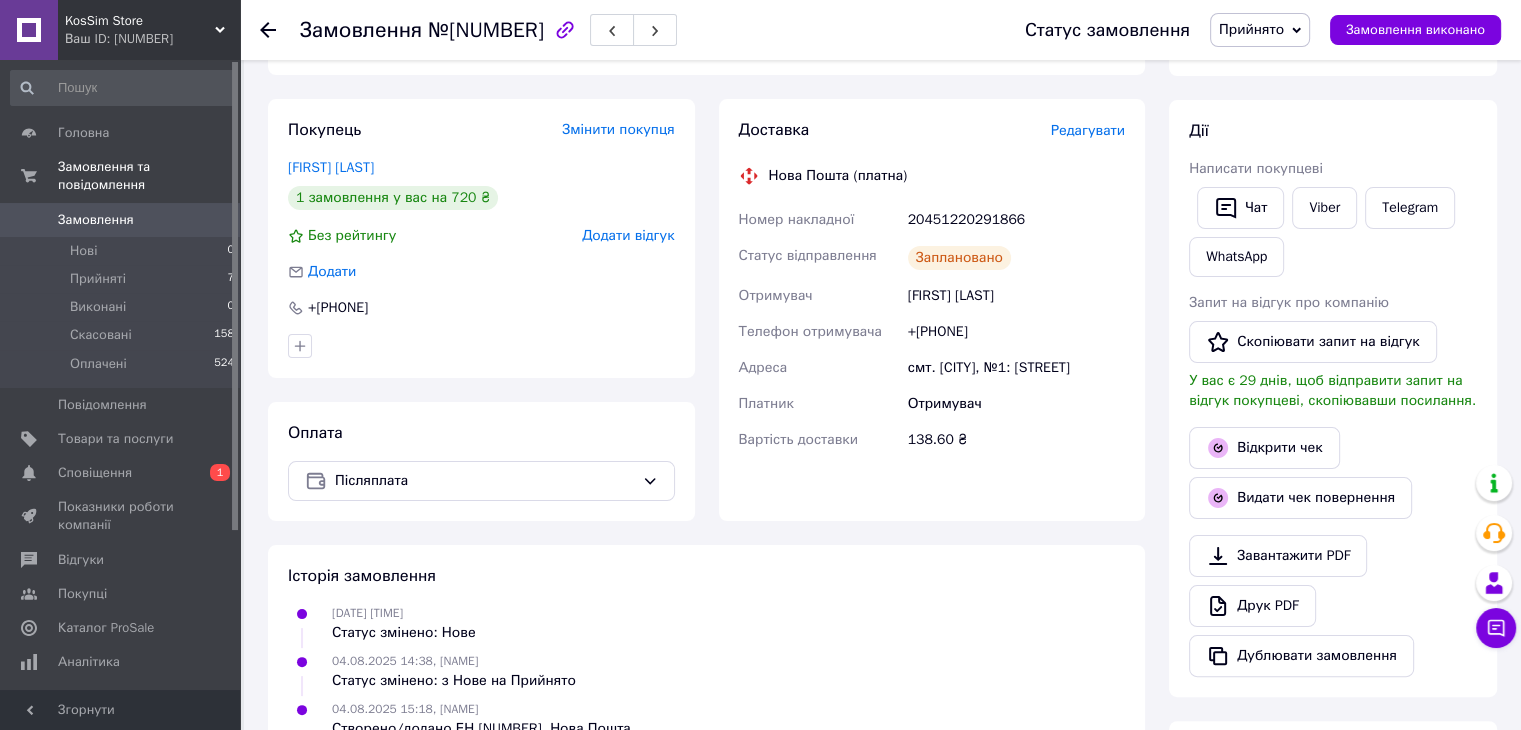 click 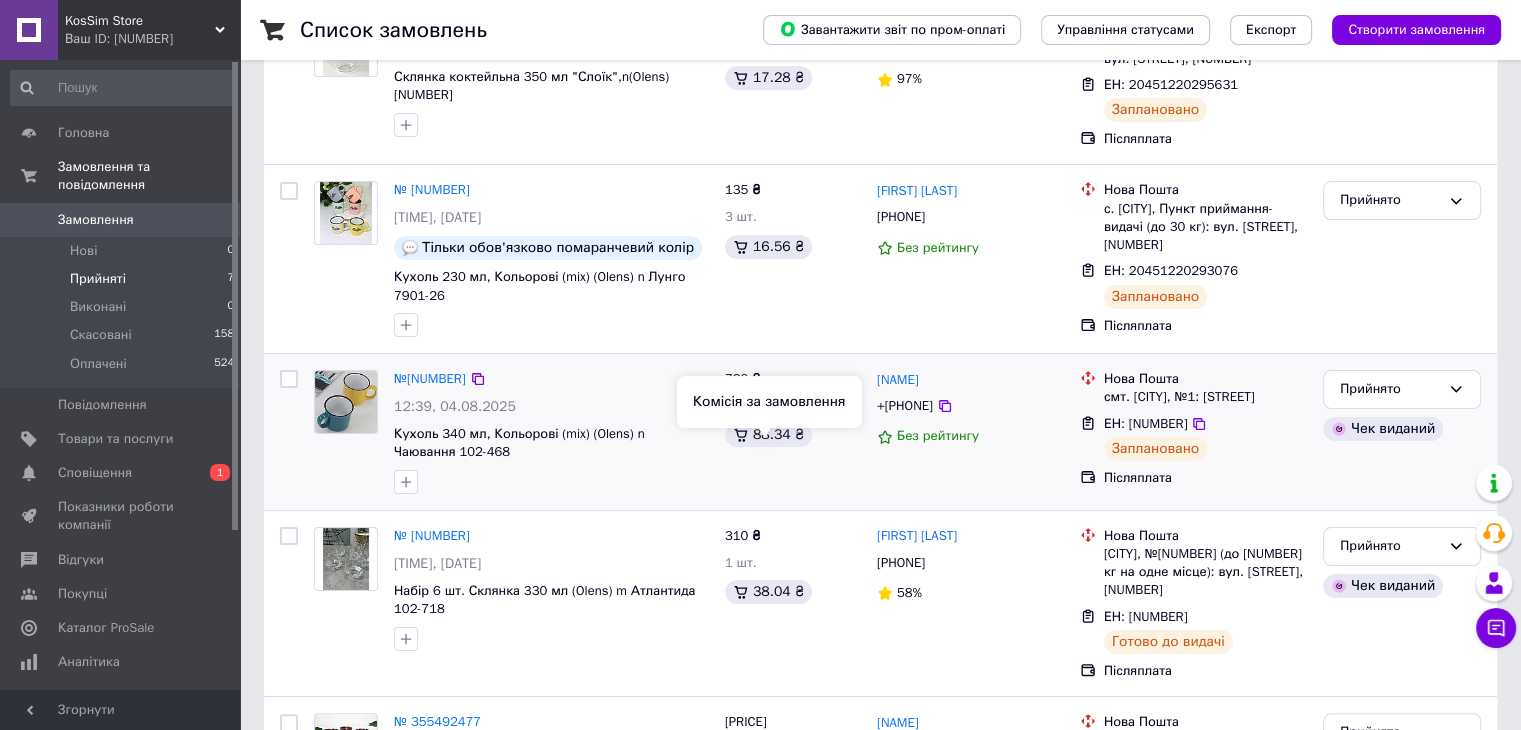 scroll, scrollTop: 300, scrollLeft: 0, axis: vertical 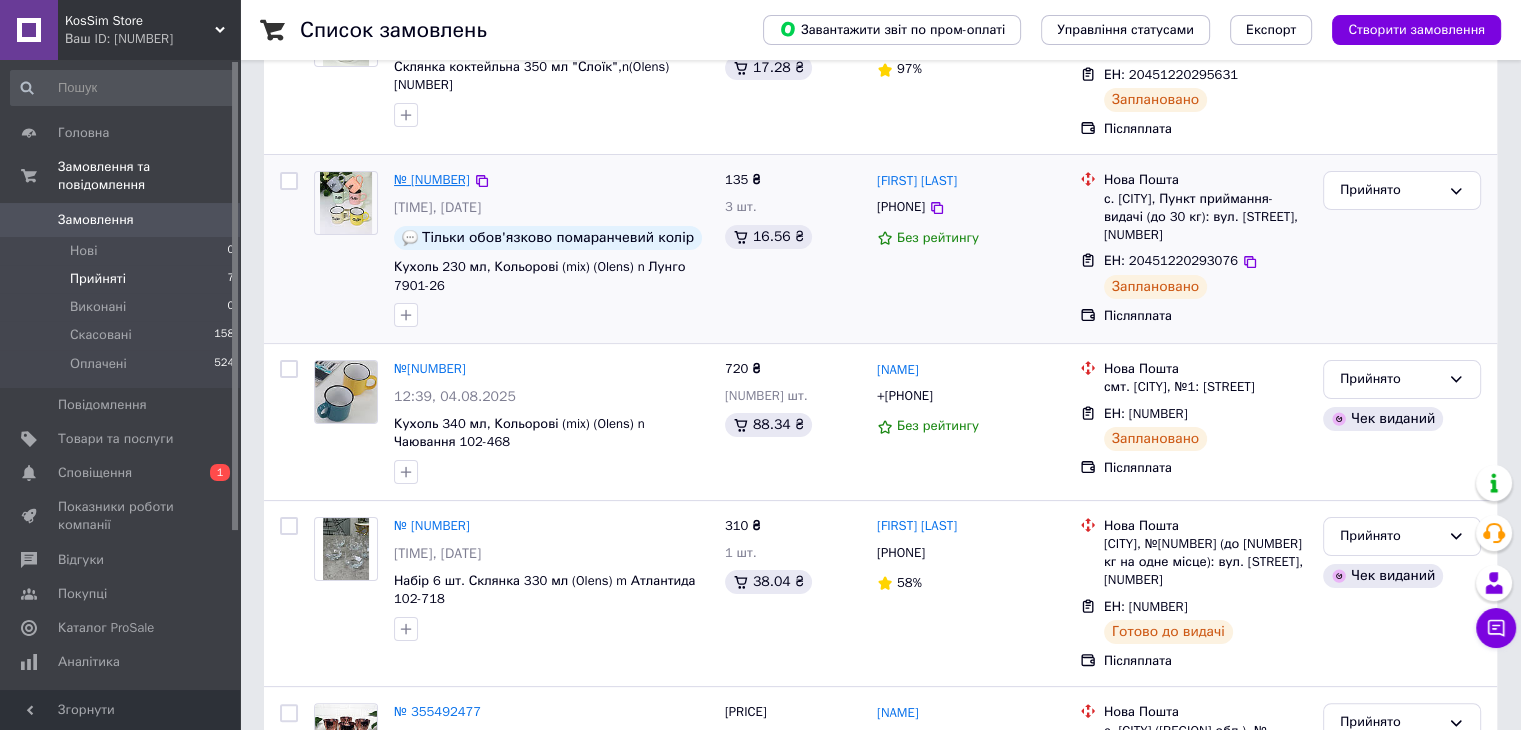 click on "№ [NUMBER]" at bounding box center (432, 179) 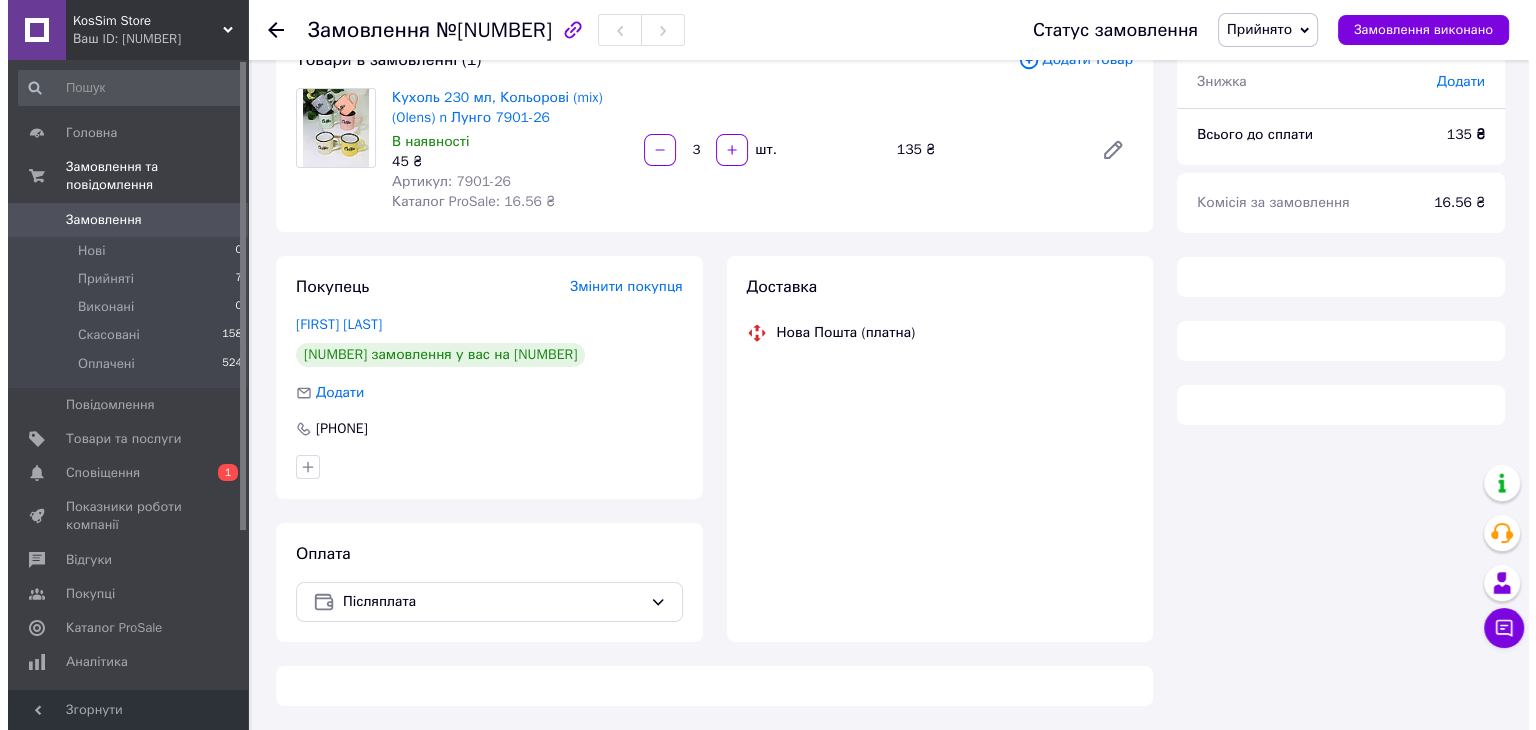 scroll, scrollTop: 300, scrollLeft: 0, axis: vertical 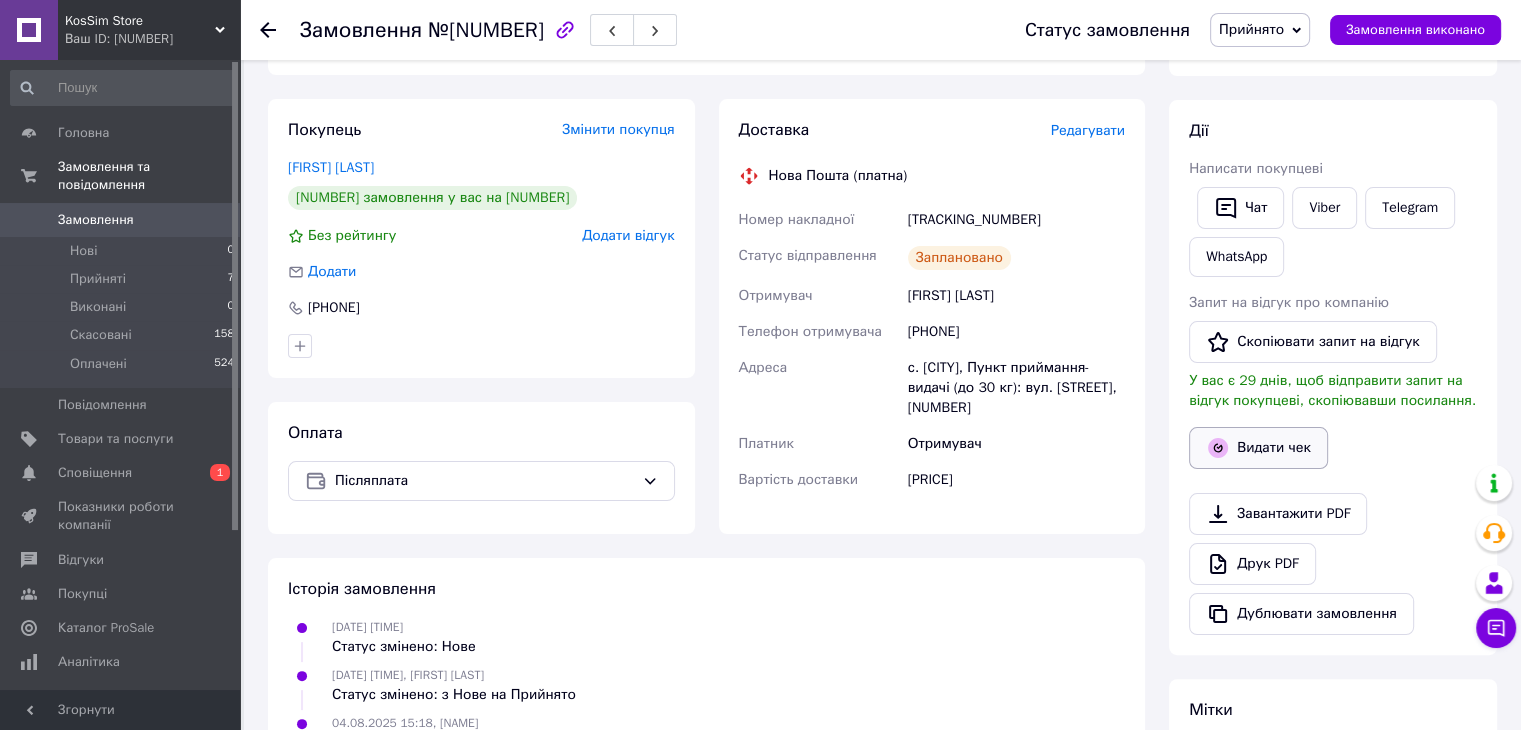 click on "Видати чек" at bounding box center (1258, 448) 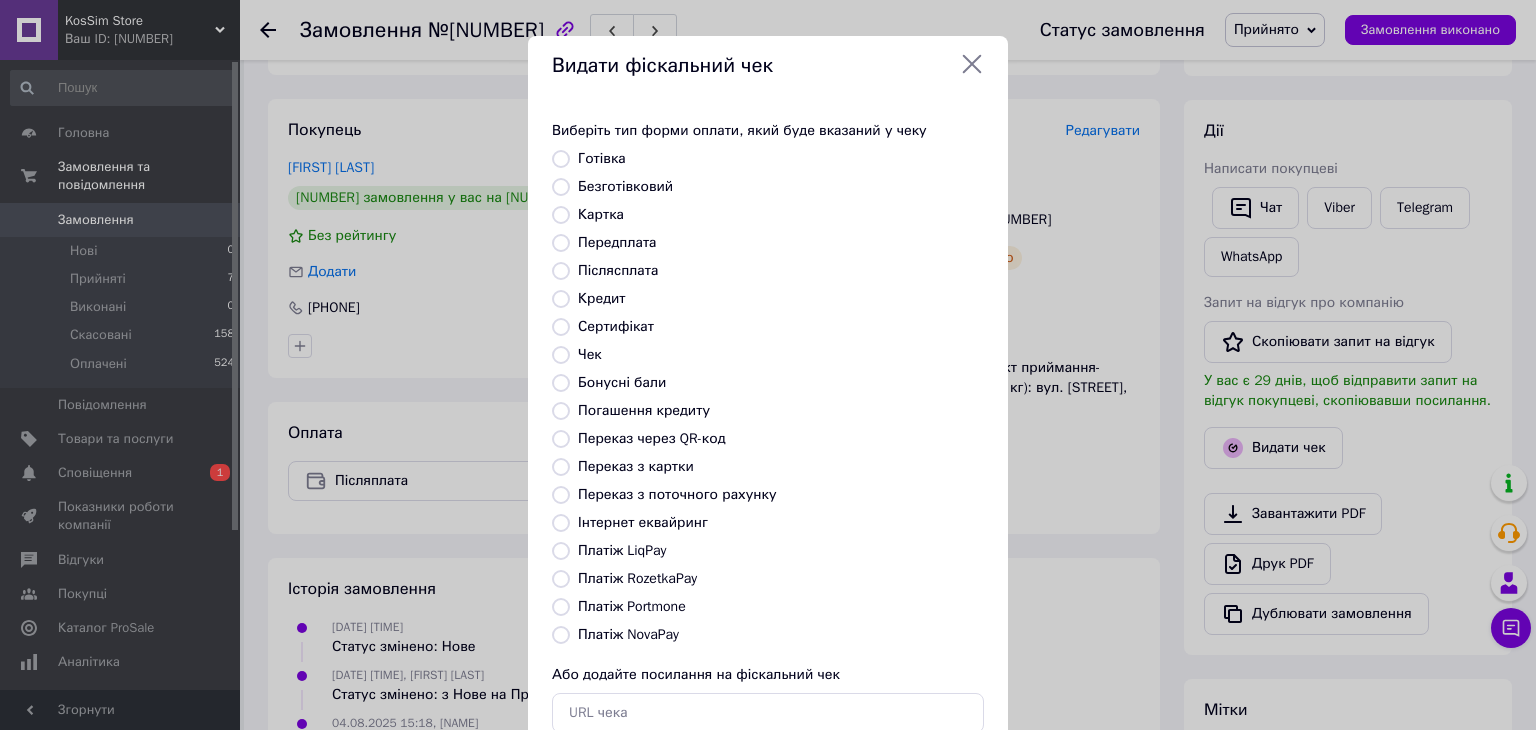 click on "Платіж RozetkaPay" at bounding box center [561, 579] 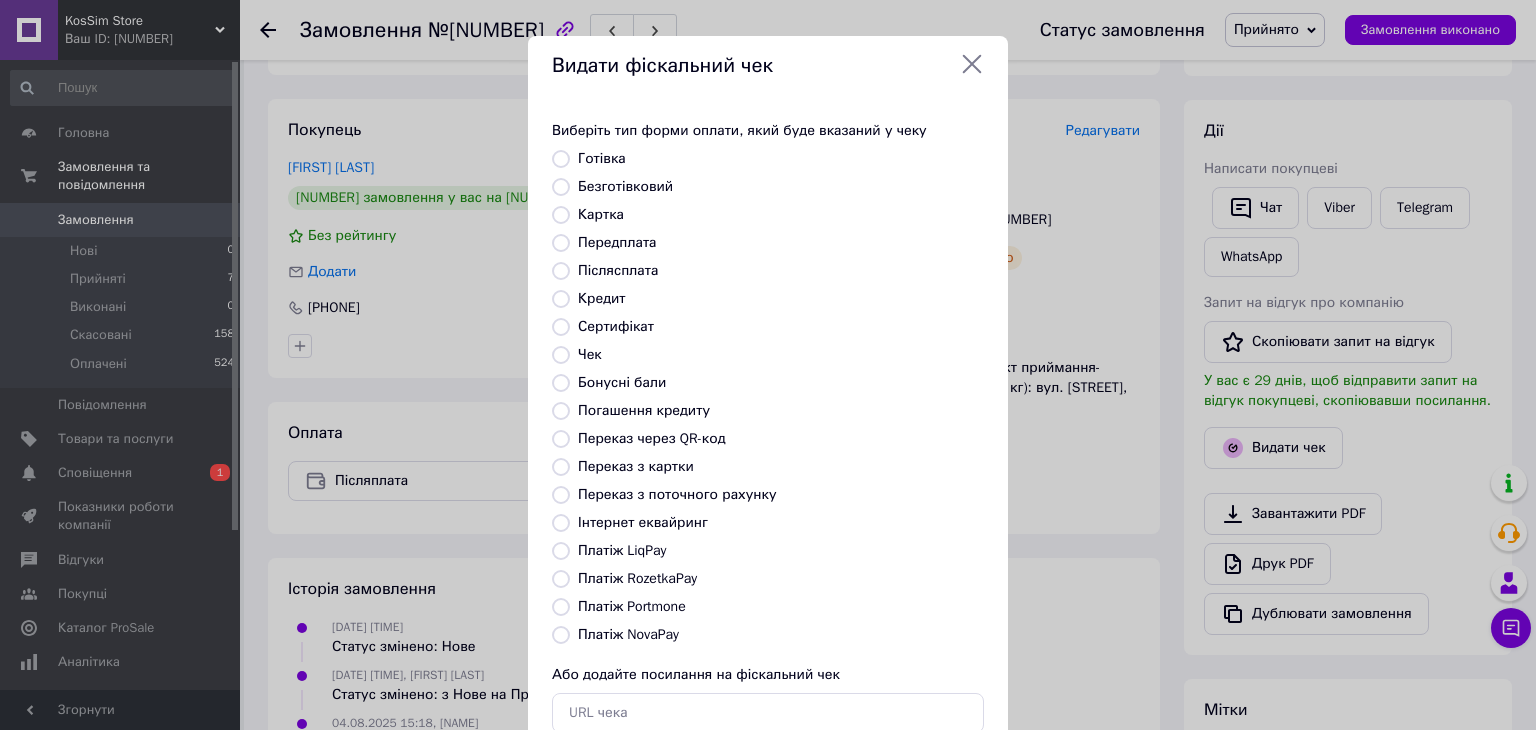 radio on "true" 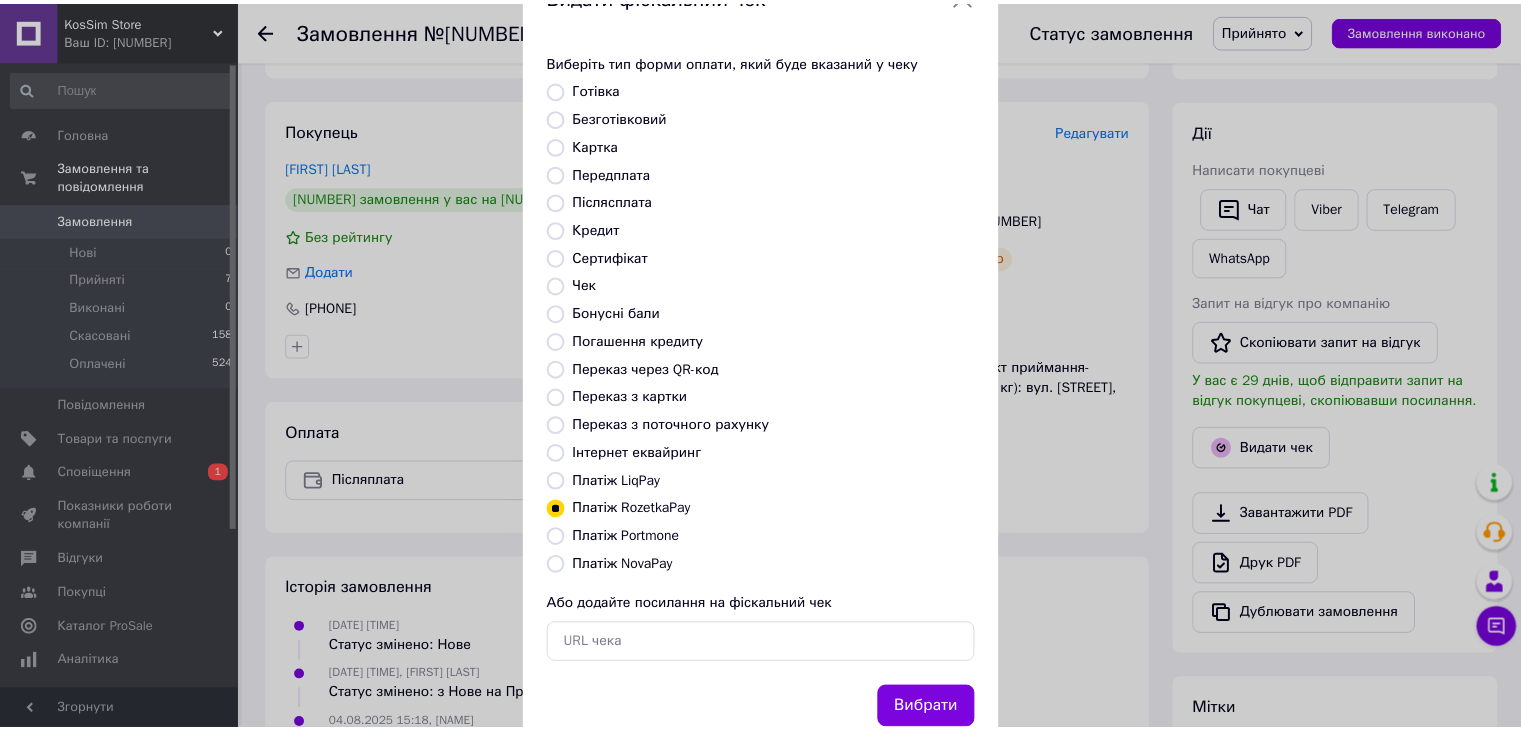 scroll, scrollTop: 128, scrollLeft: 0, axis: vertical 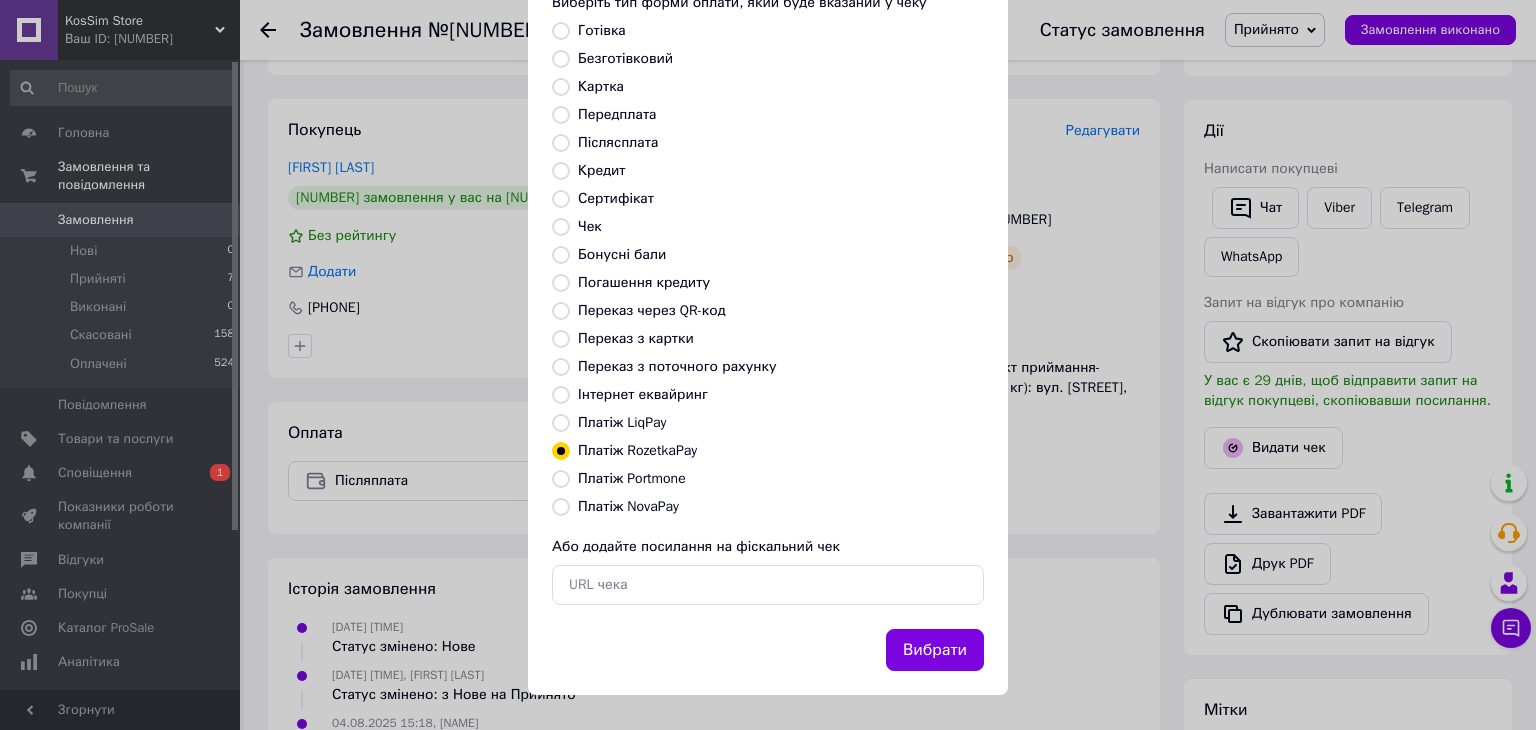 click on "Вибрати" at bounding box center [935, 650] 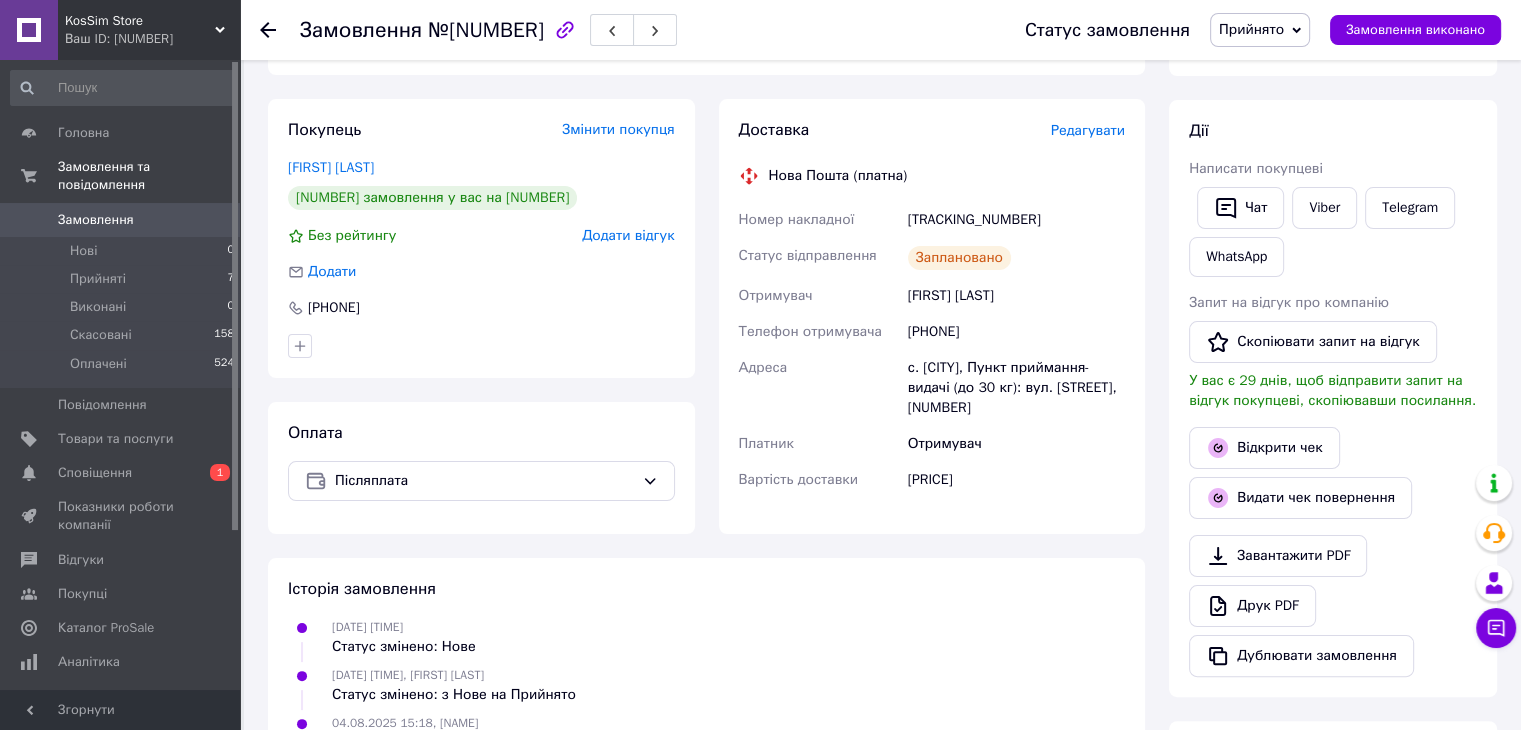 click 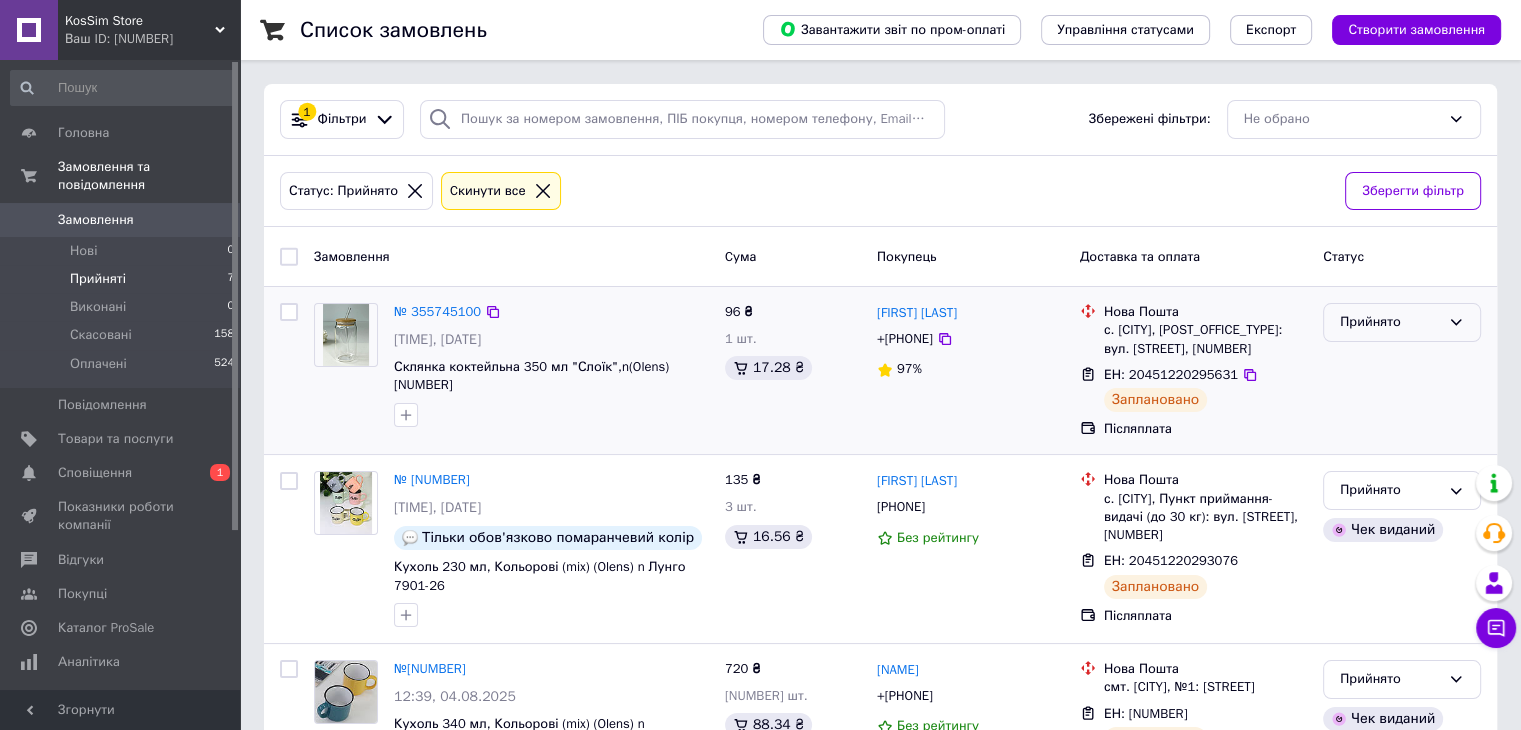 click 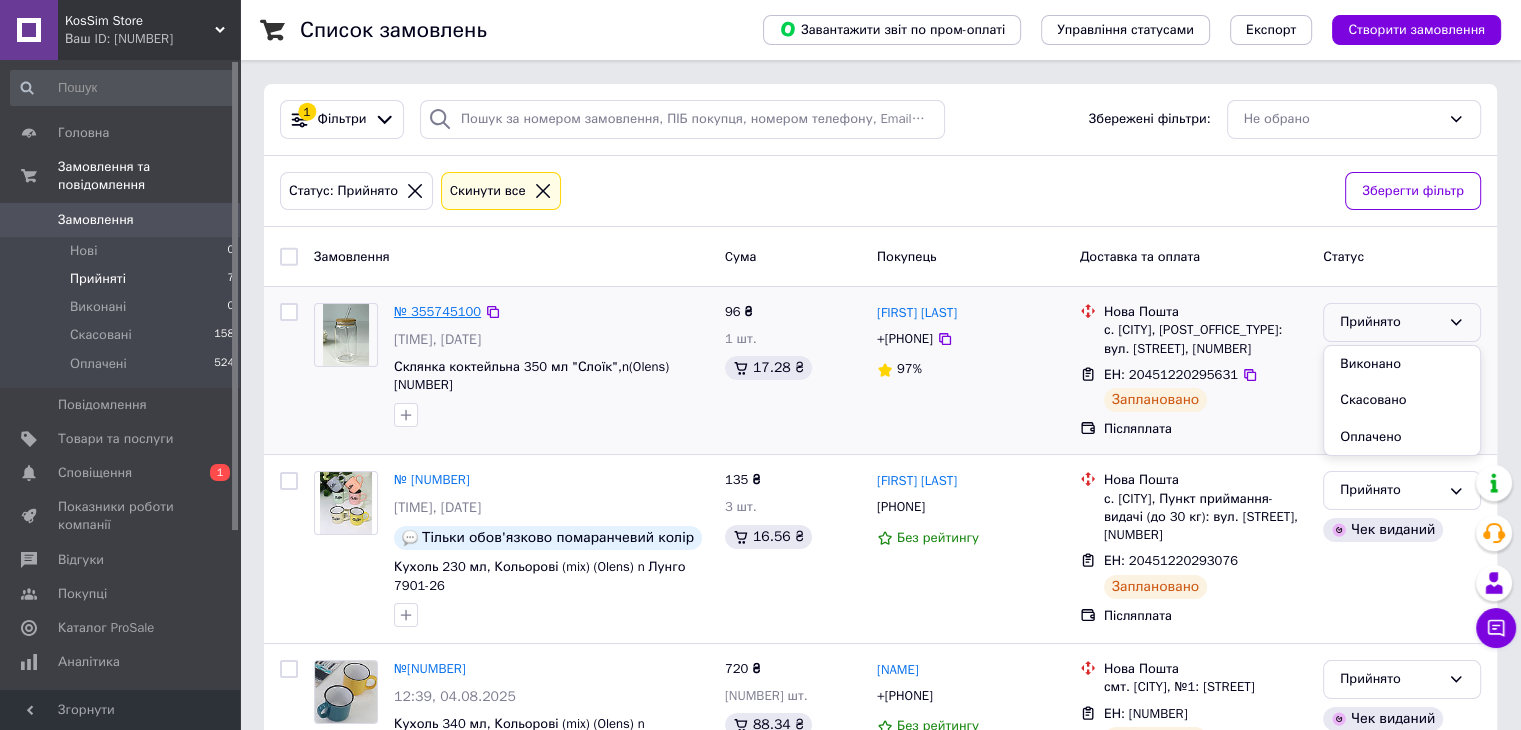 click on "№ 355745100" at bounding box center [437, 311] 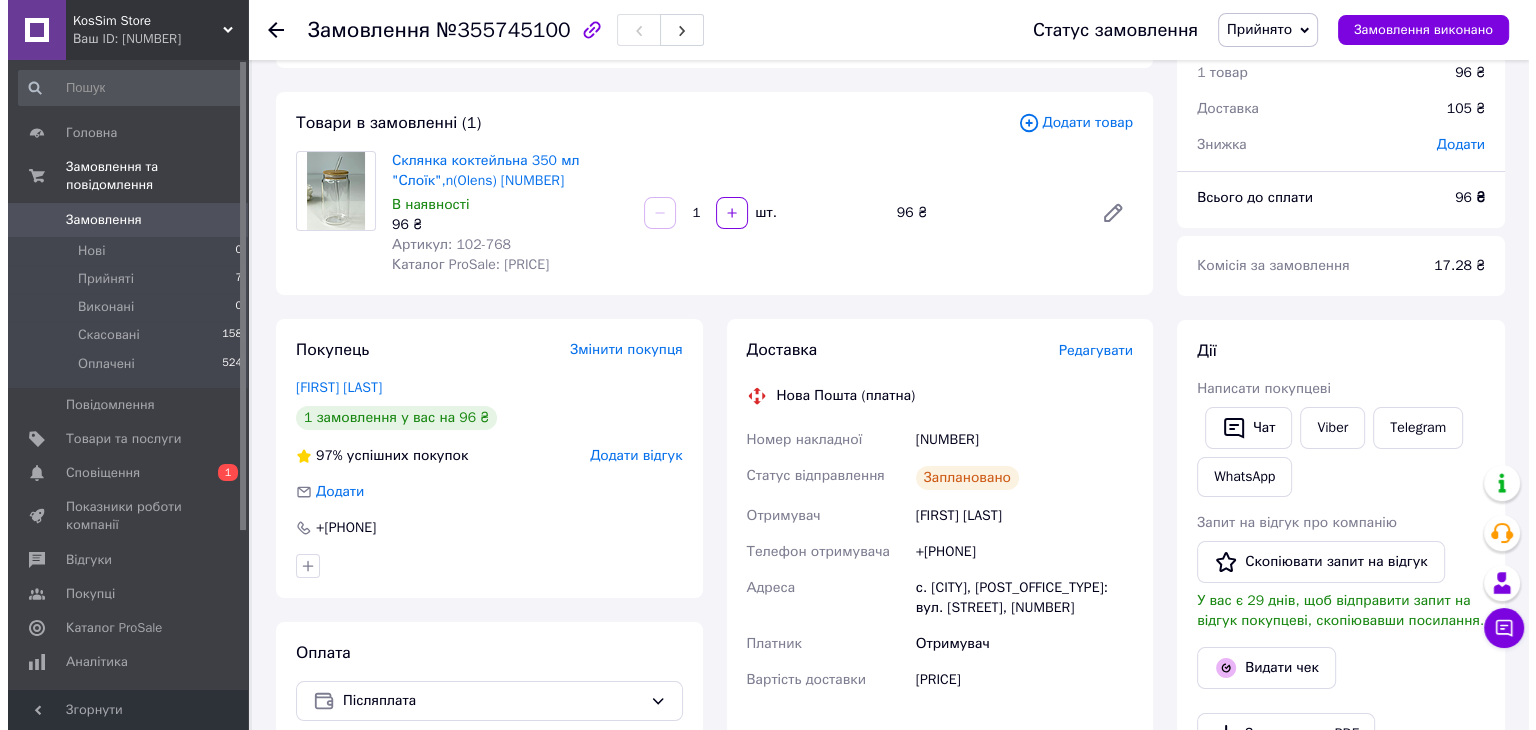 scroll, scrollTop: 200, scrollLeft: 0, axis: vertical 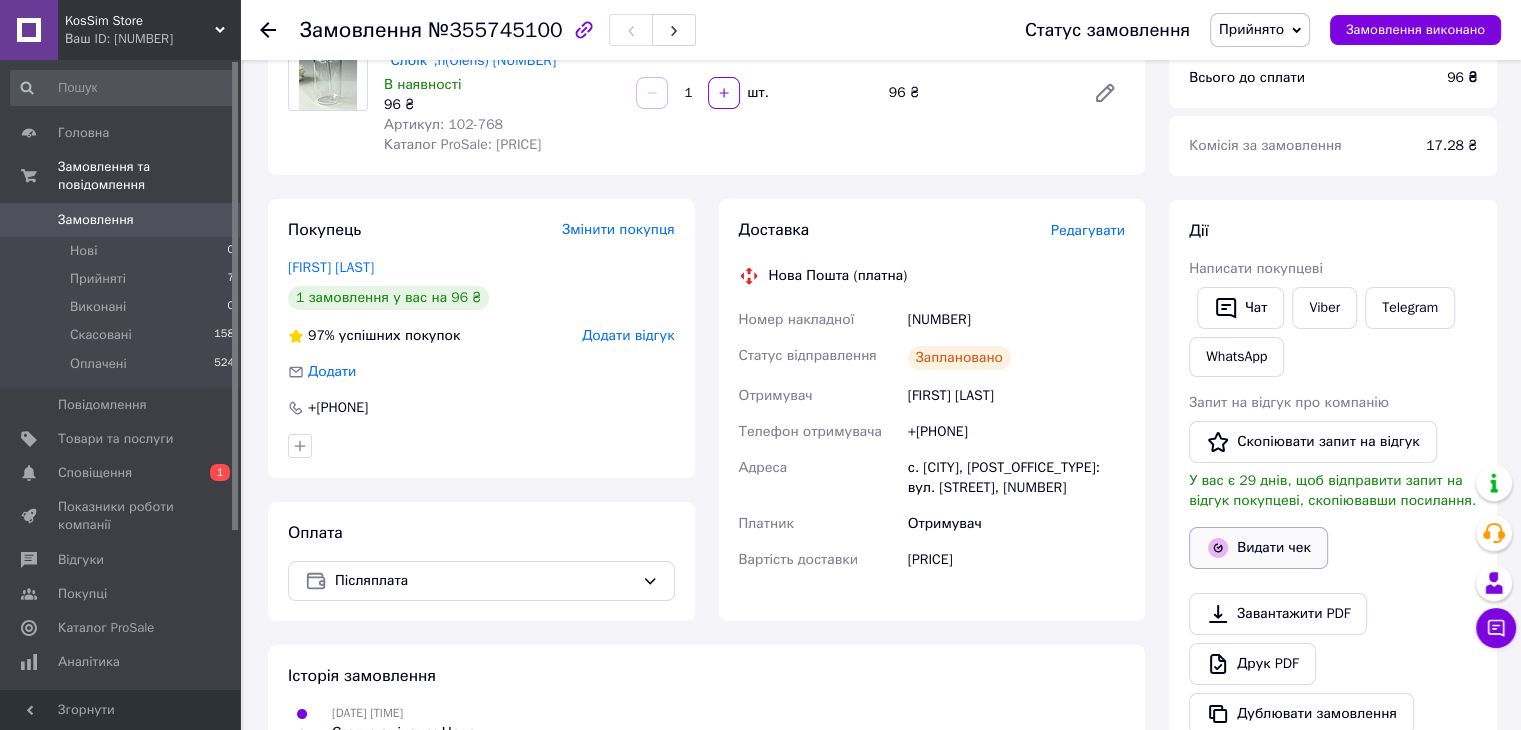 click on "Видати чек" at bounding box center (1258, 548) 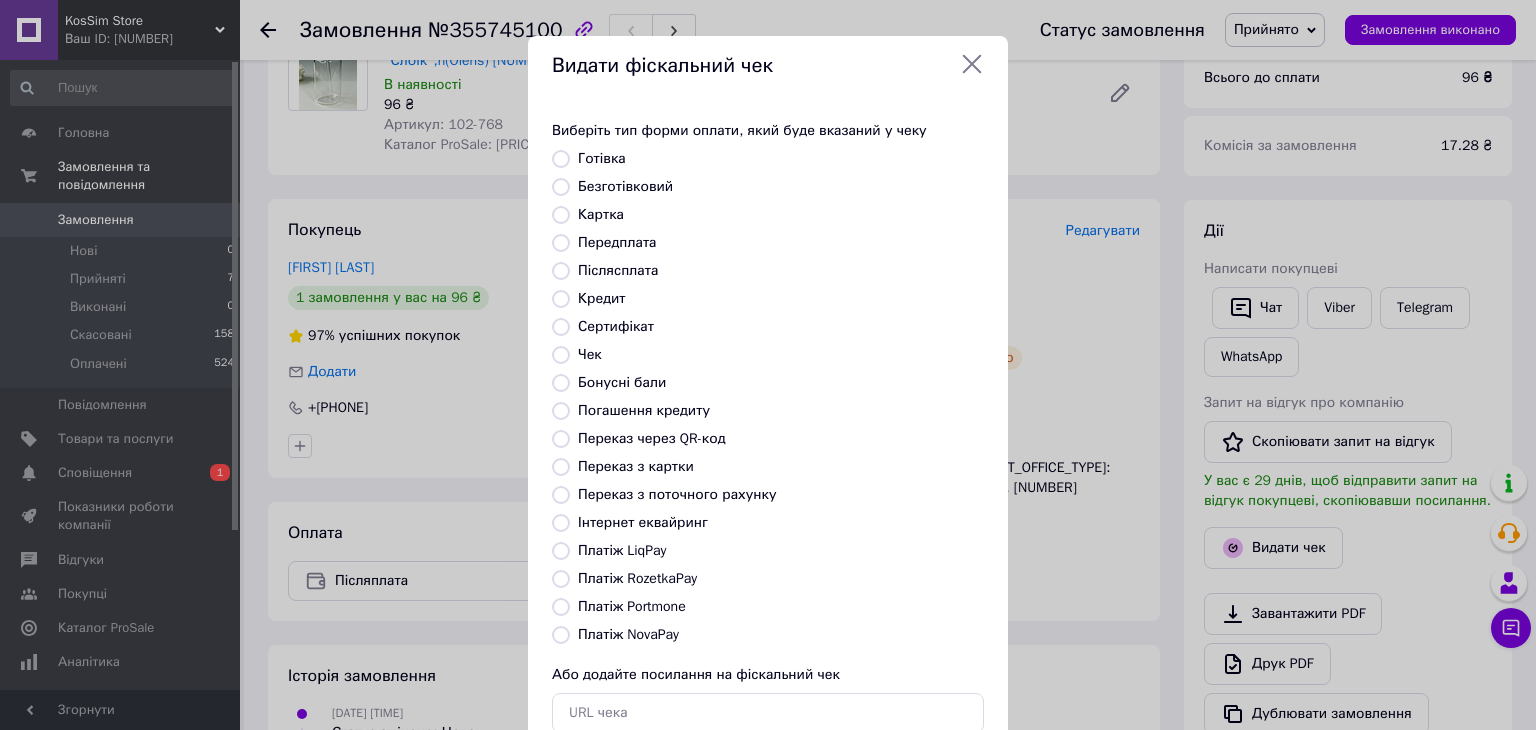 click on "Платіж RozetkaPay" at bounding box center [561, 579] 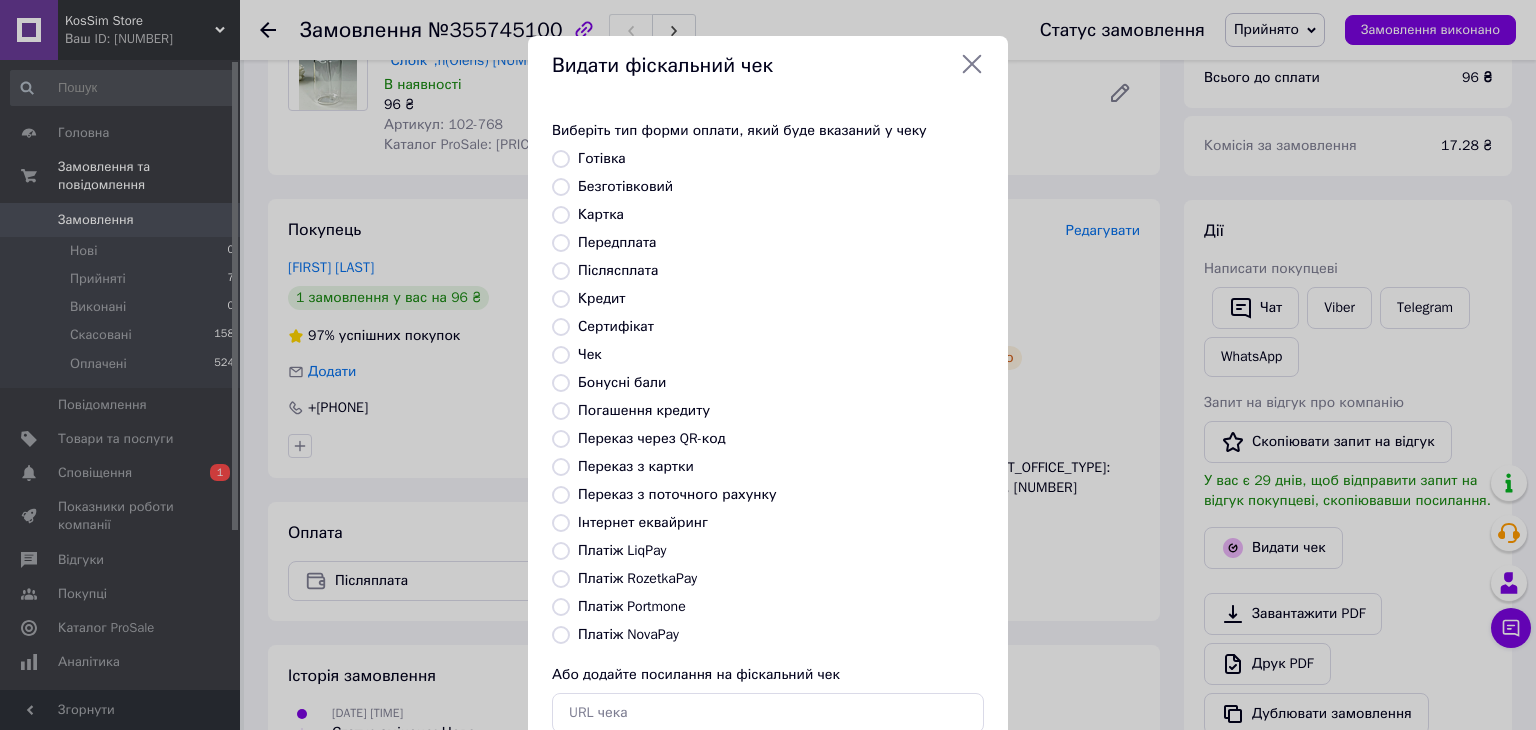 radio on "true" 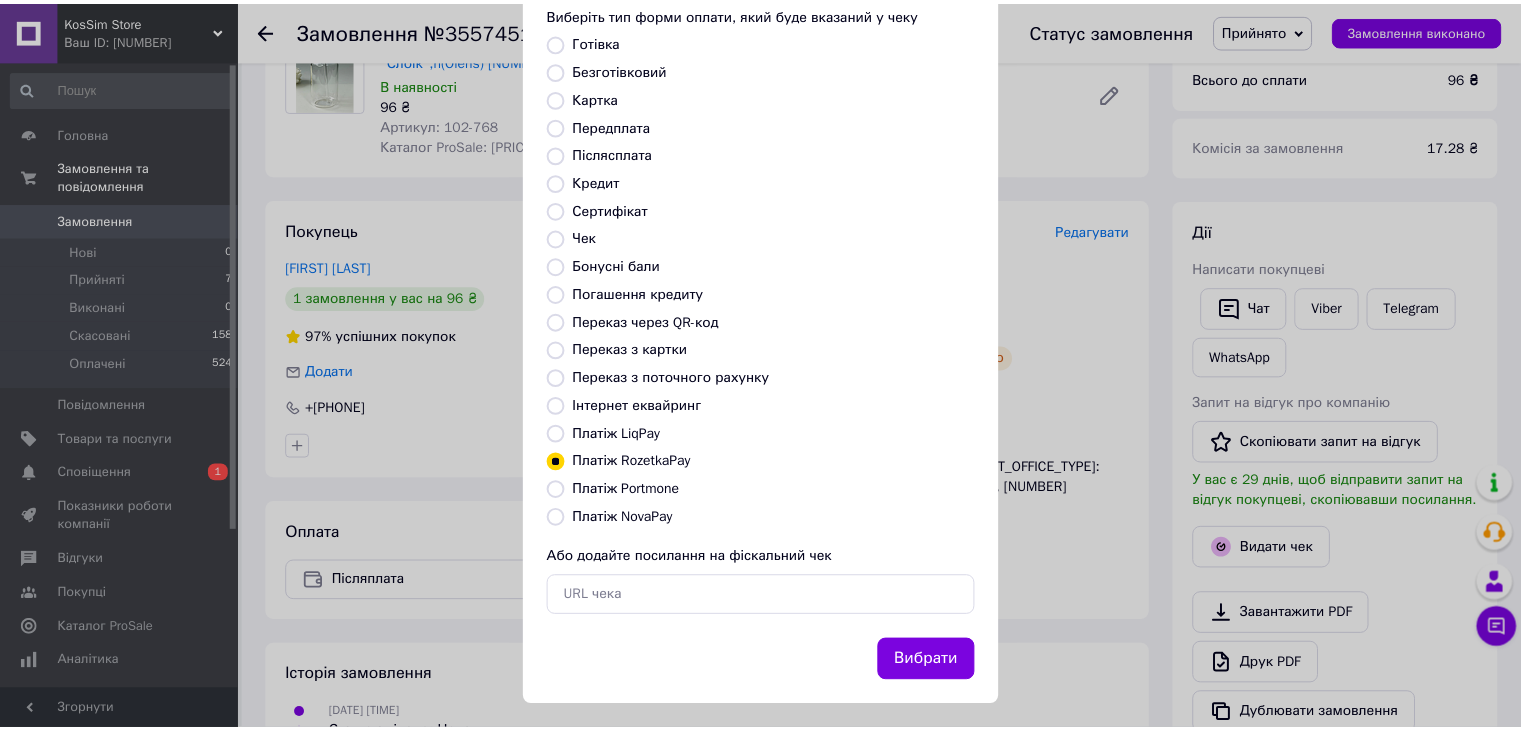 scroll, scrollTop: 128, scrollLeft: 0, axis: vertical 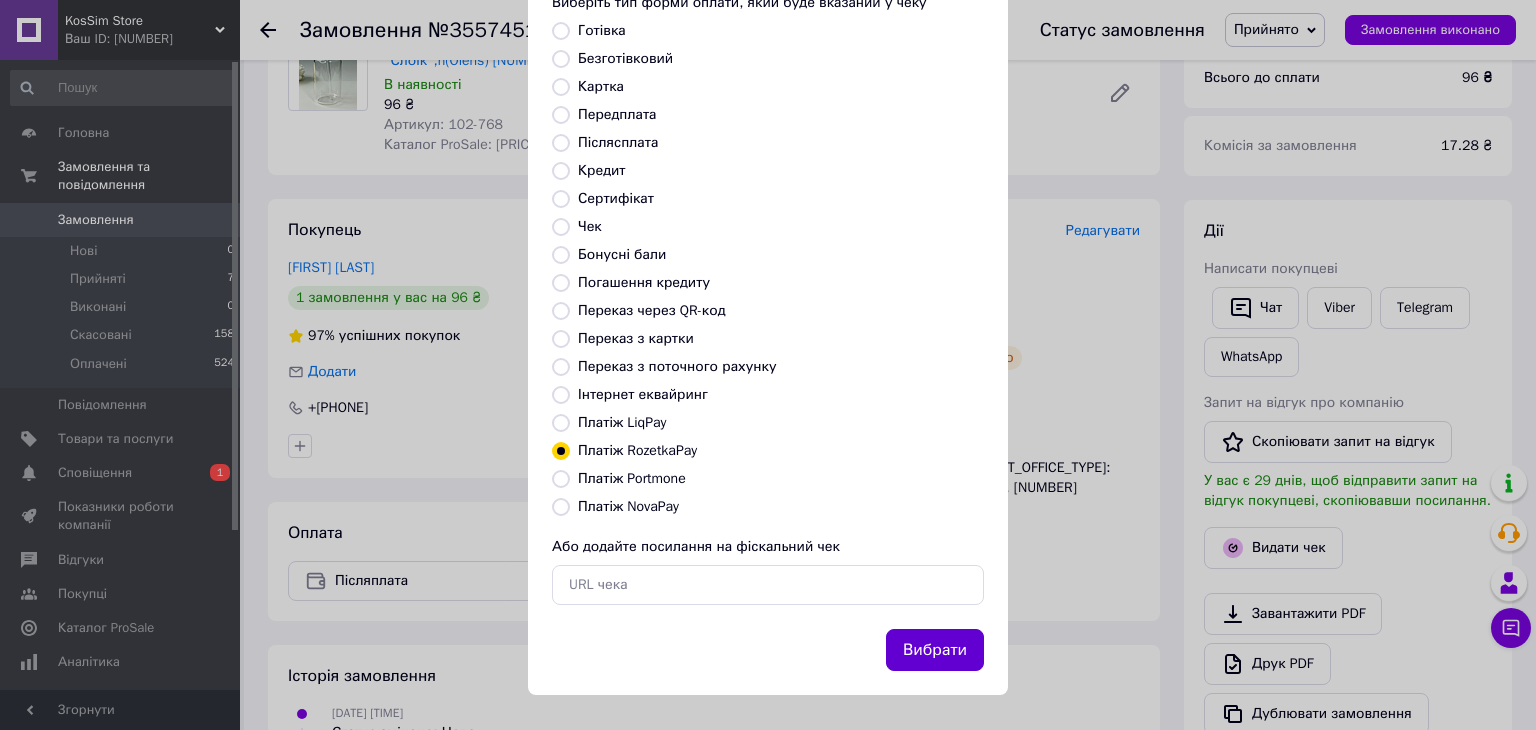 click on "Вибрати" at bounding box center (935, 650) 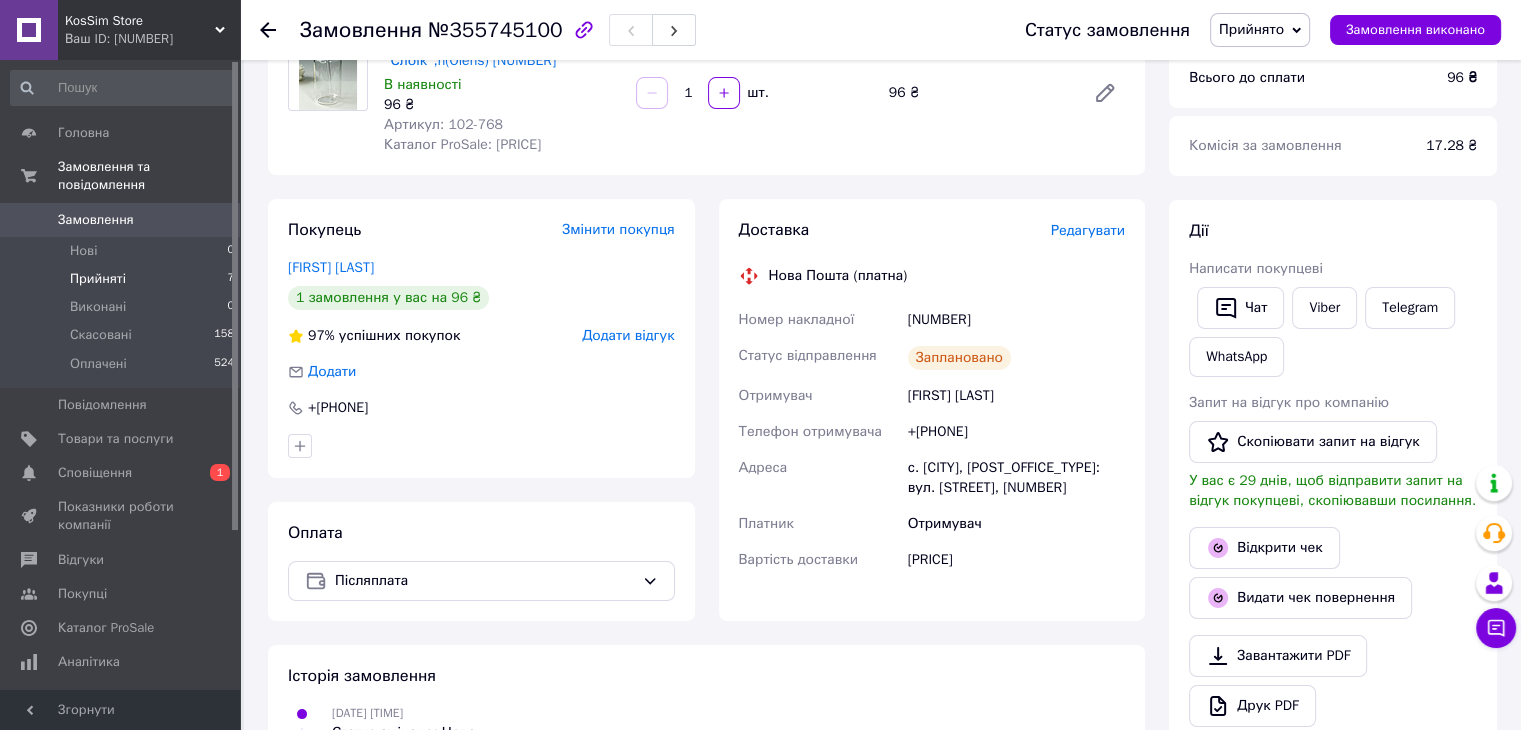 click on "Прийняті" at bounding box center (98, 279) 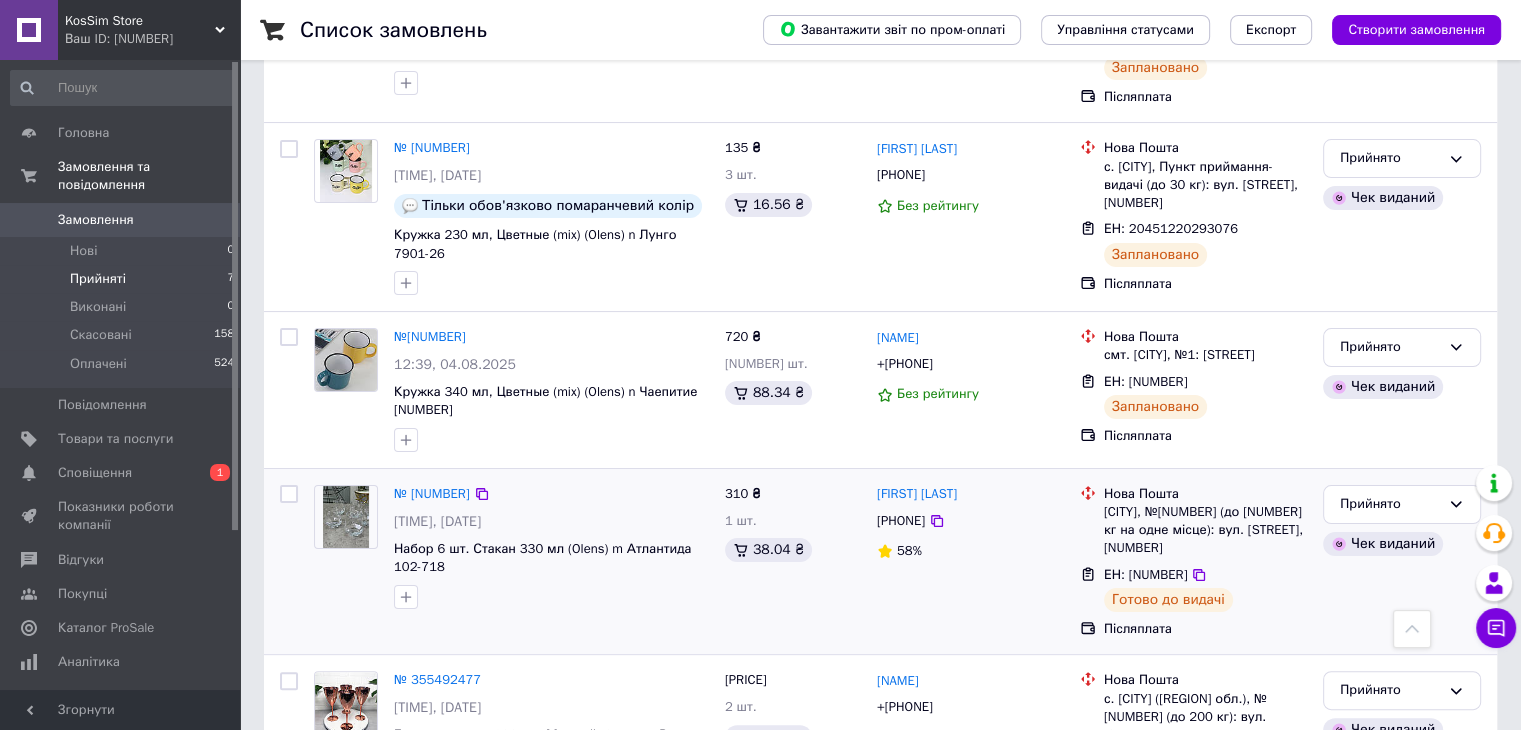 scroll, scrollTop: 0, scrollLeft: 0, axis: both 